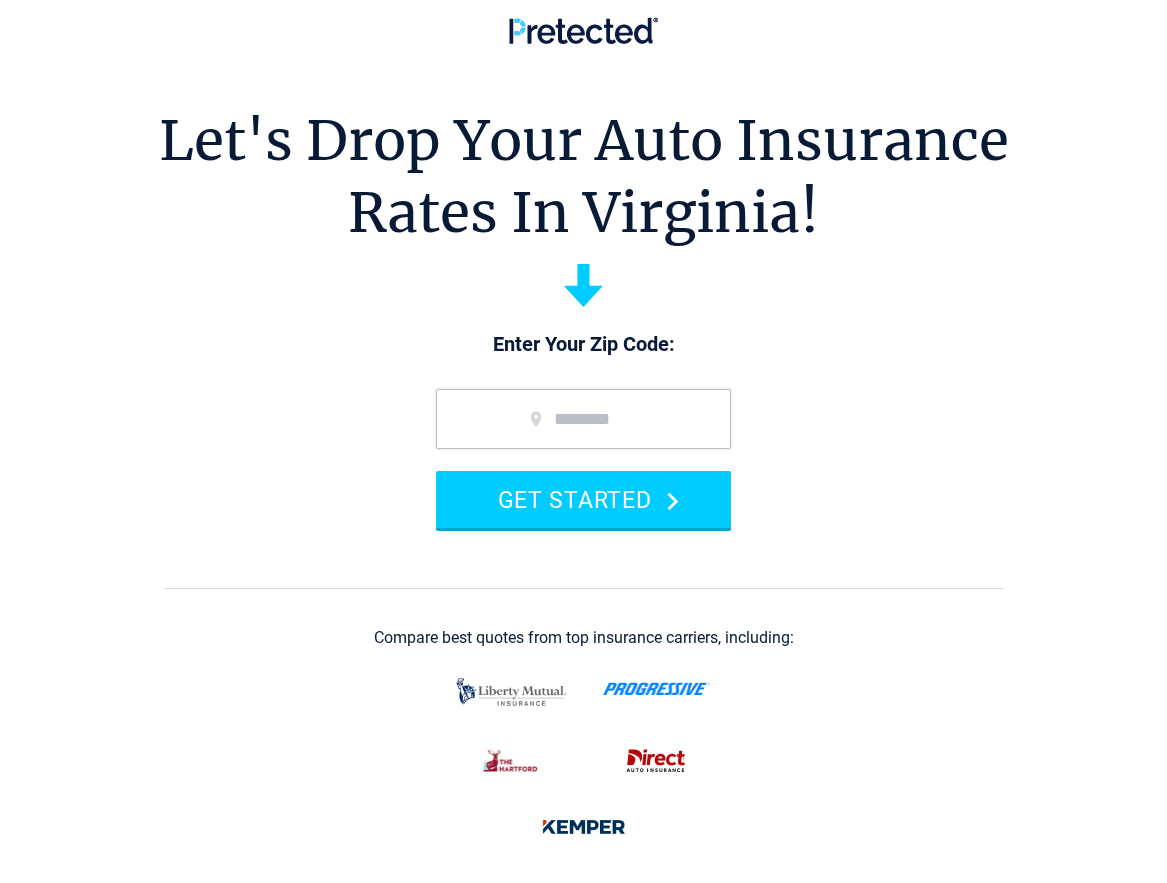 scroll, scrollTop: 0, scrollLeft: 0, axis: both 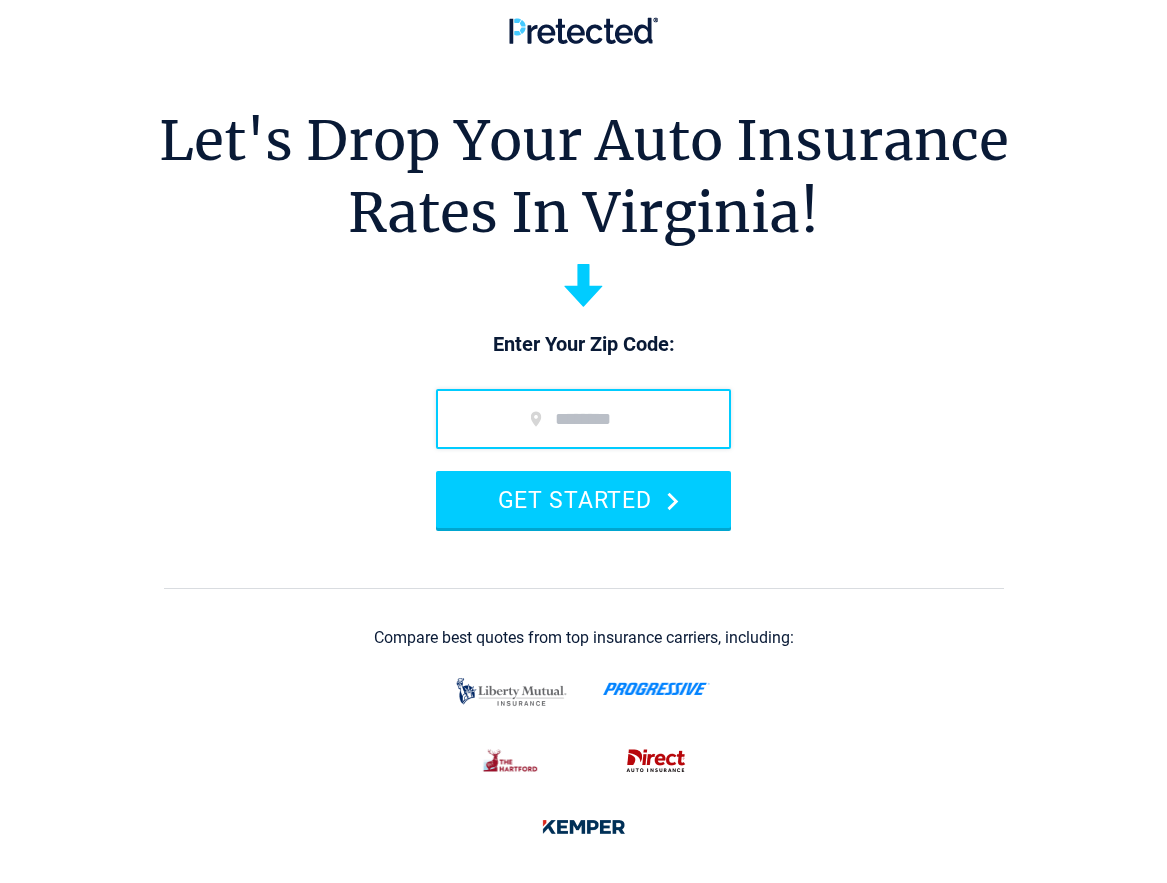type on "*****" 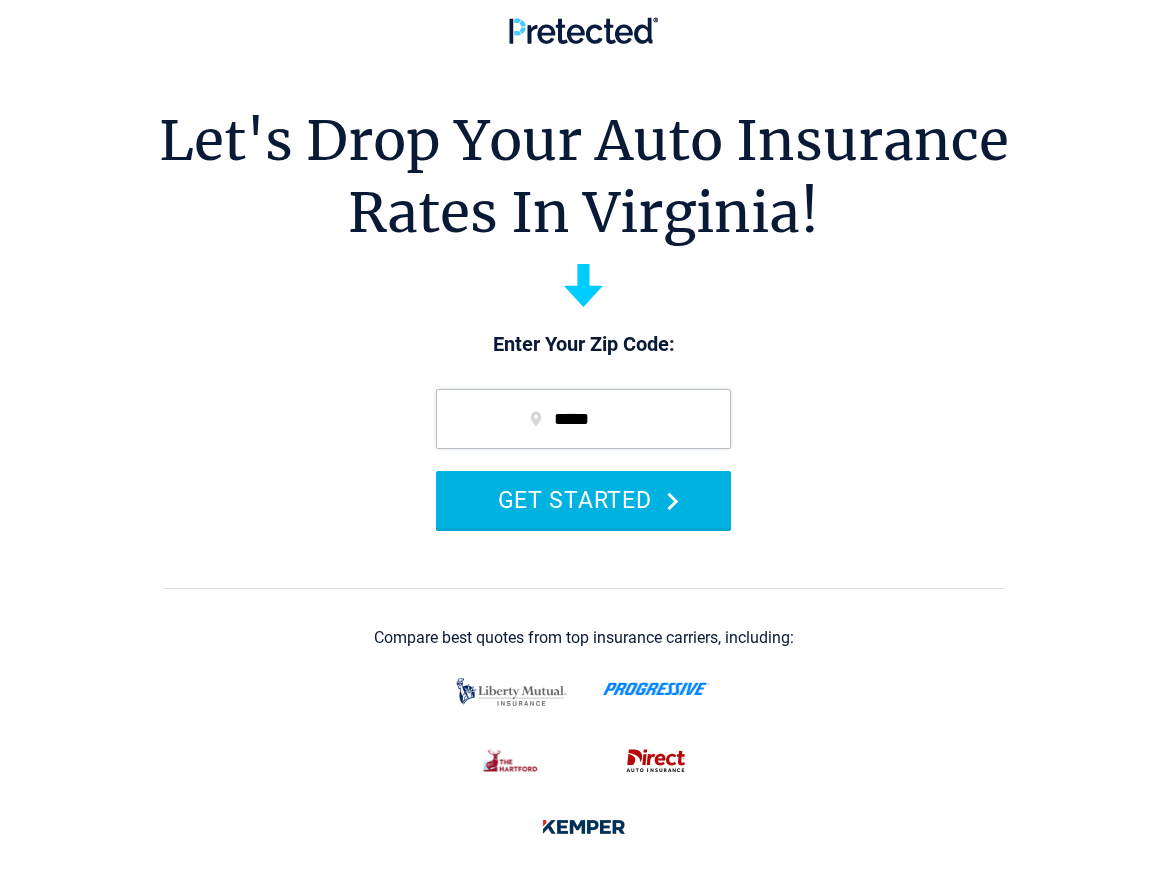 click on "GET STARTED" at bounding box center (583, 499) 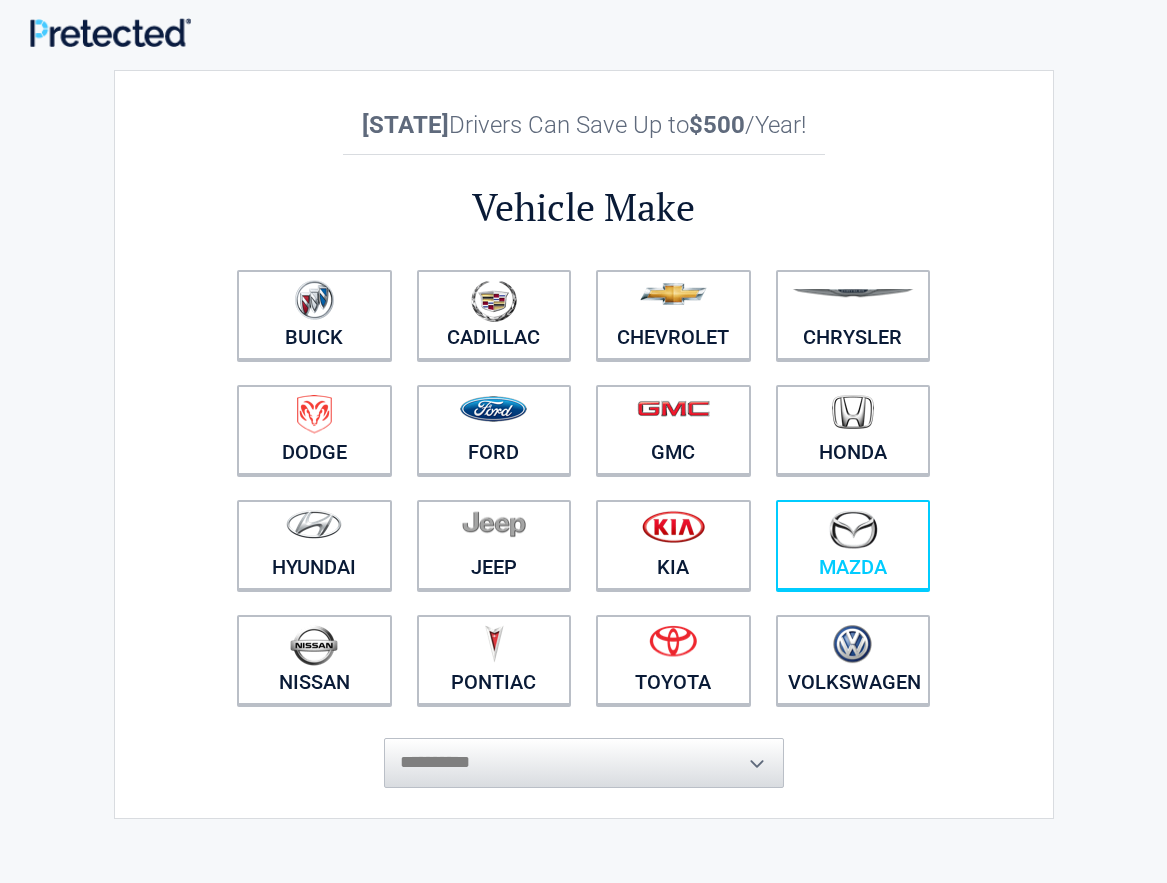 scroll, scrollTop: 0, scrollLeft: 0, axis: both 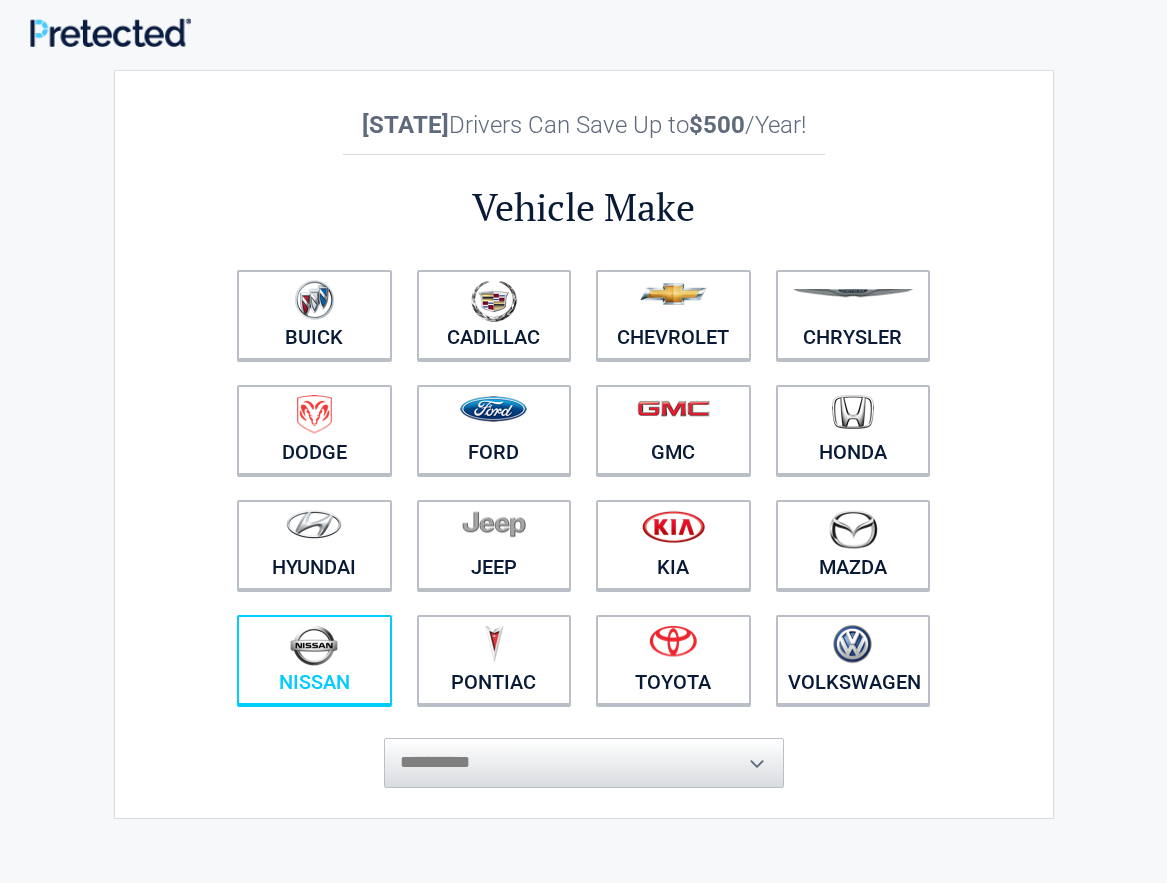 click at bounding box center [314, 645] 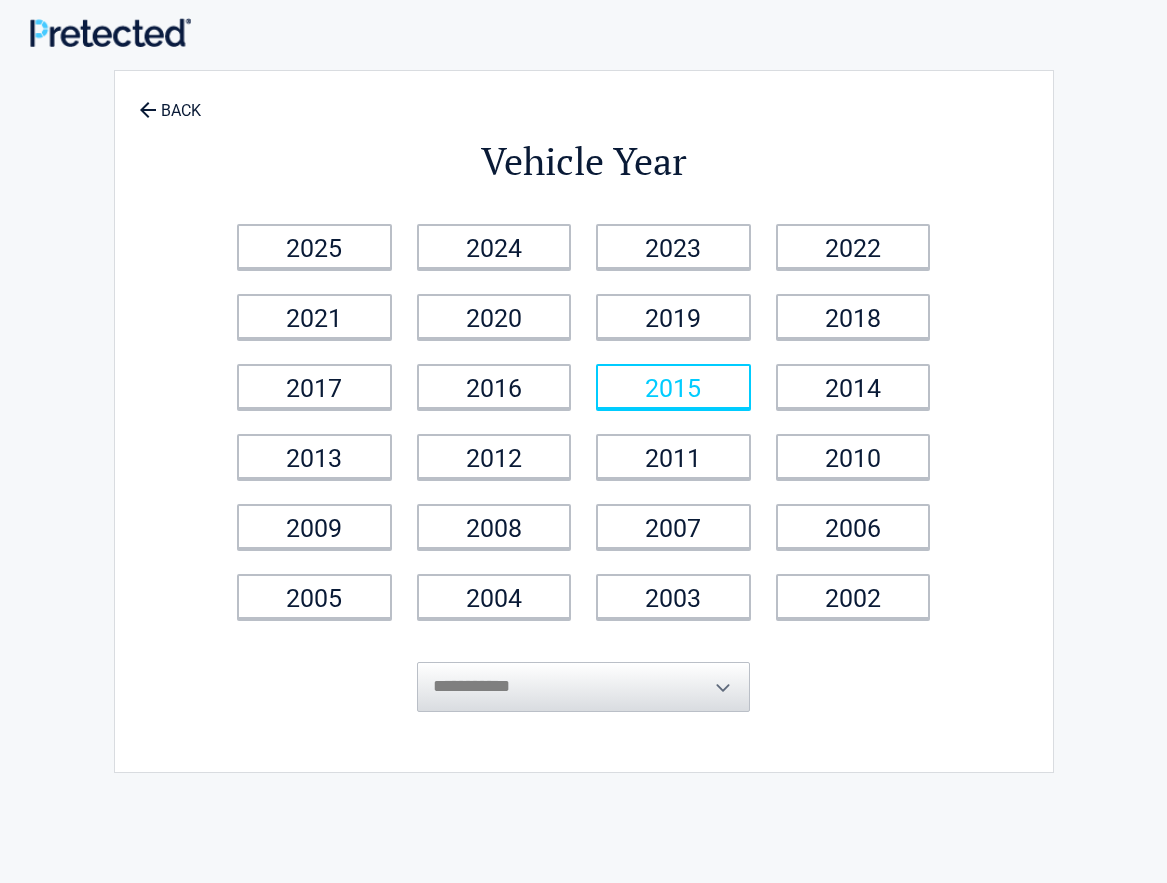 click on "2015" at bounding box center (673, 386) 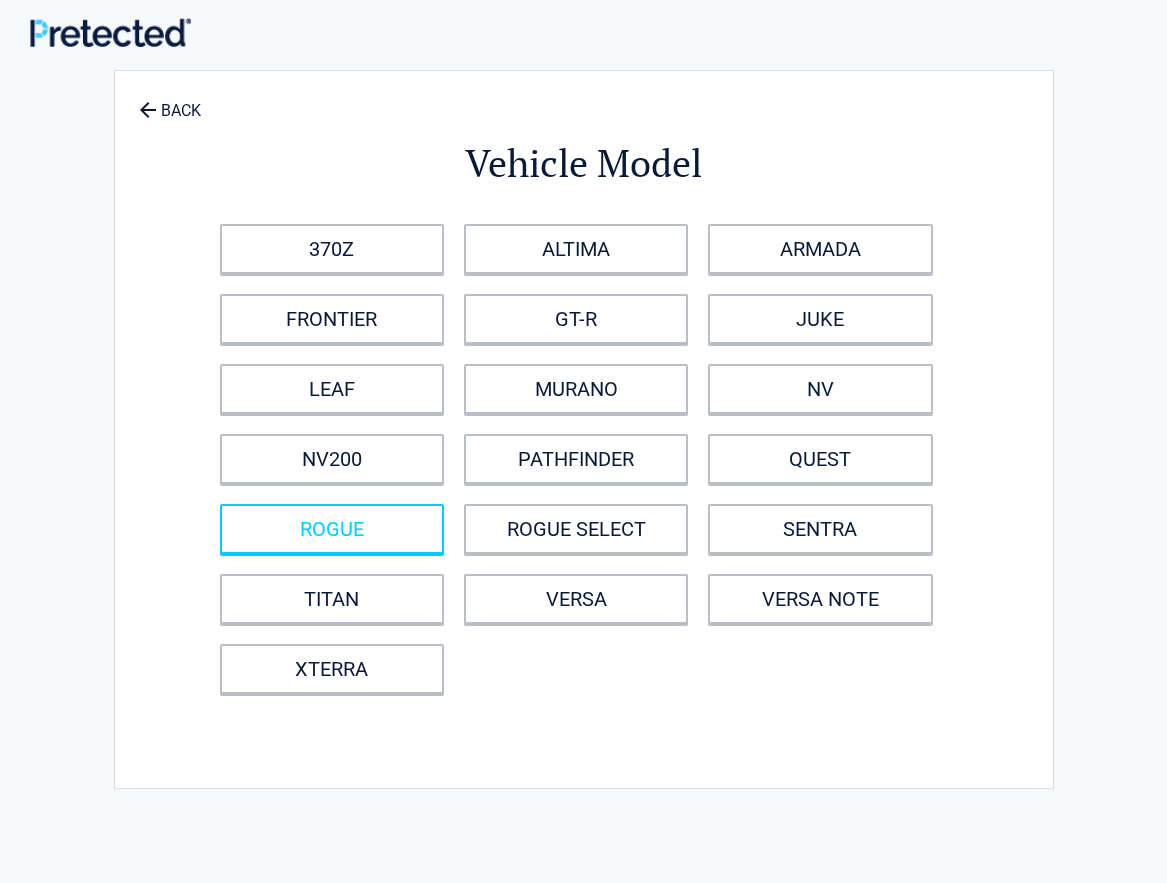 click on "ROGUE" at bounding box center [332, 529] 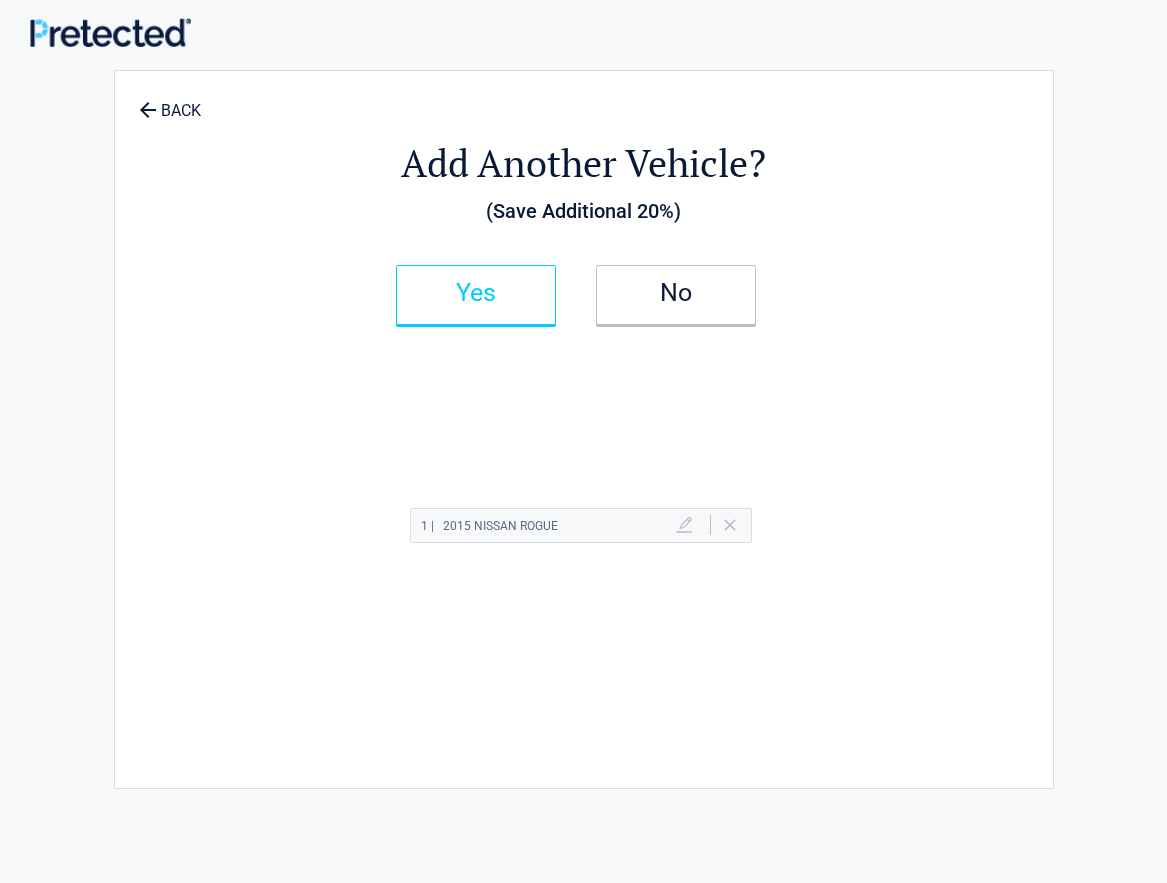 click on "Yes" at bounding box center [476, 293] 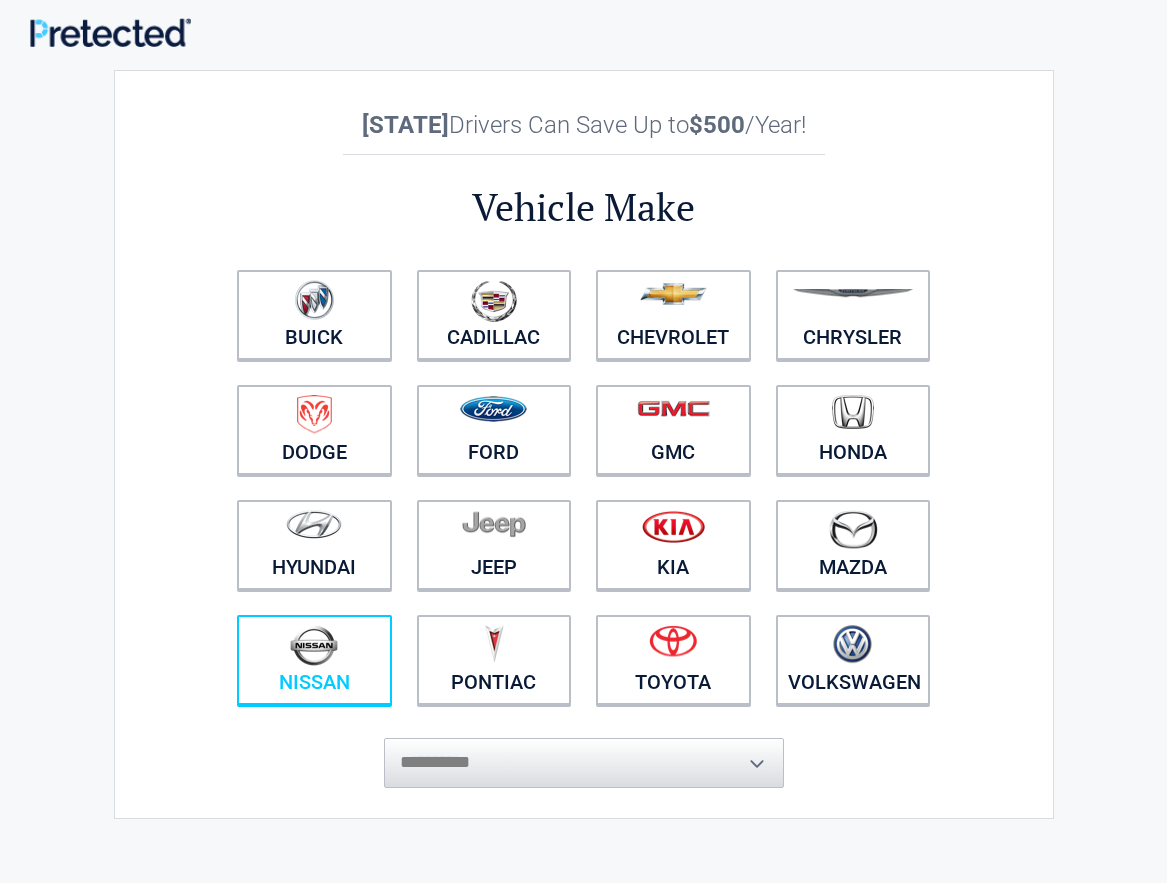 click at bounding box center (314, 647) 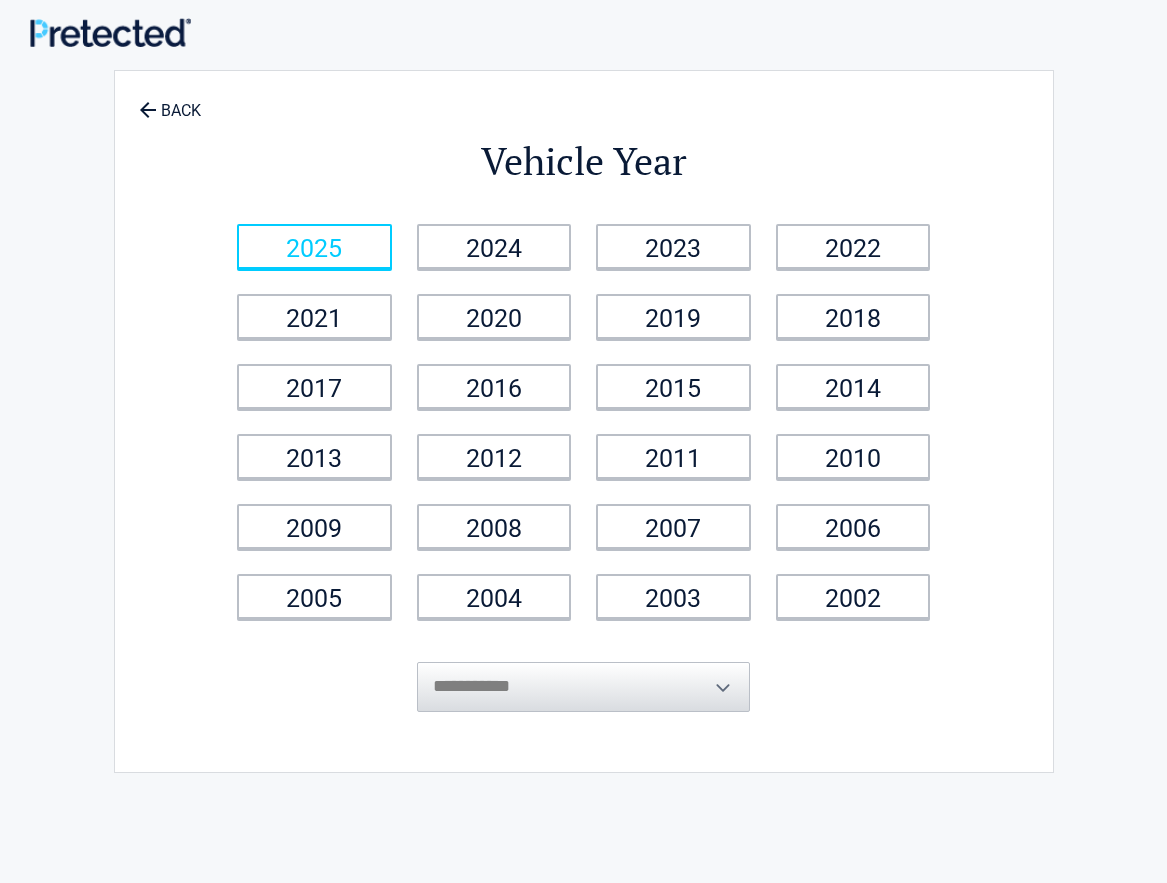 click on "2025" at bounding box center (314, 246) 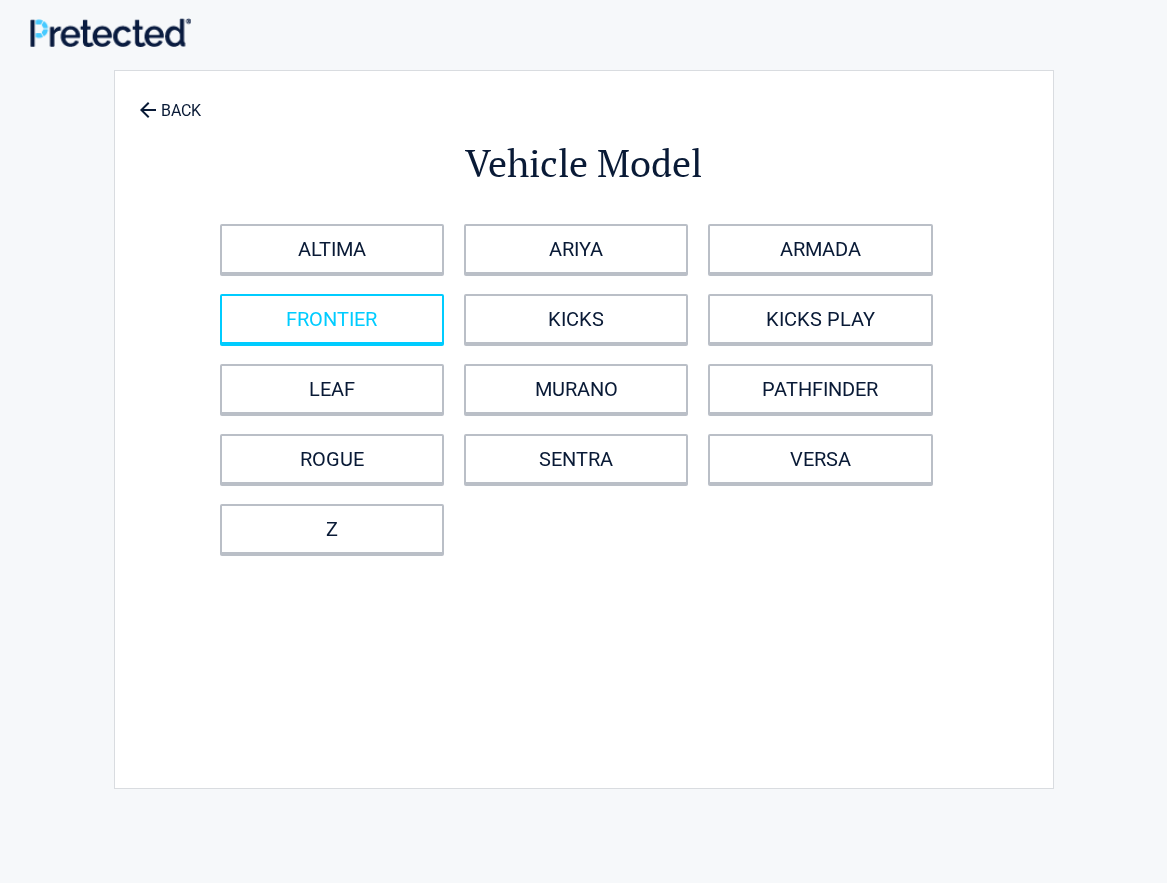 click on "FRONTIER" at bounding box center (332, 319) 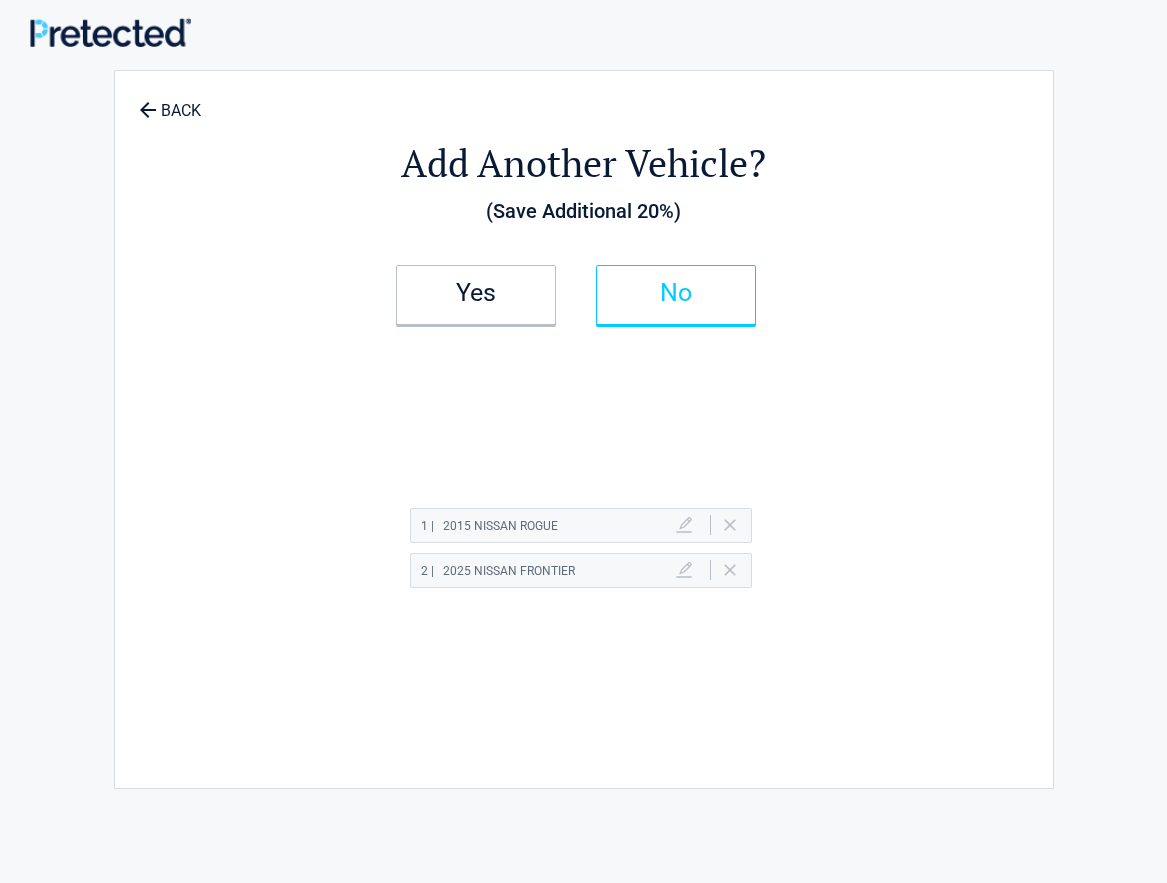 click on "No" at bounding box center (676, 293) 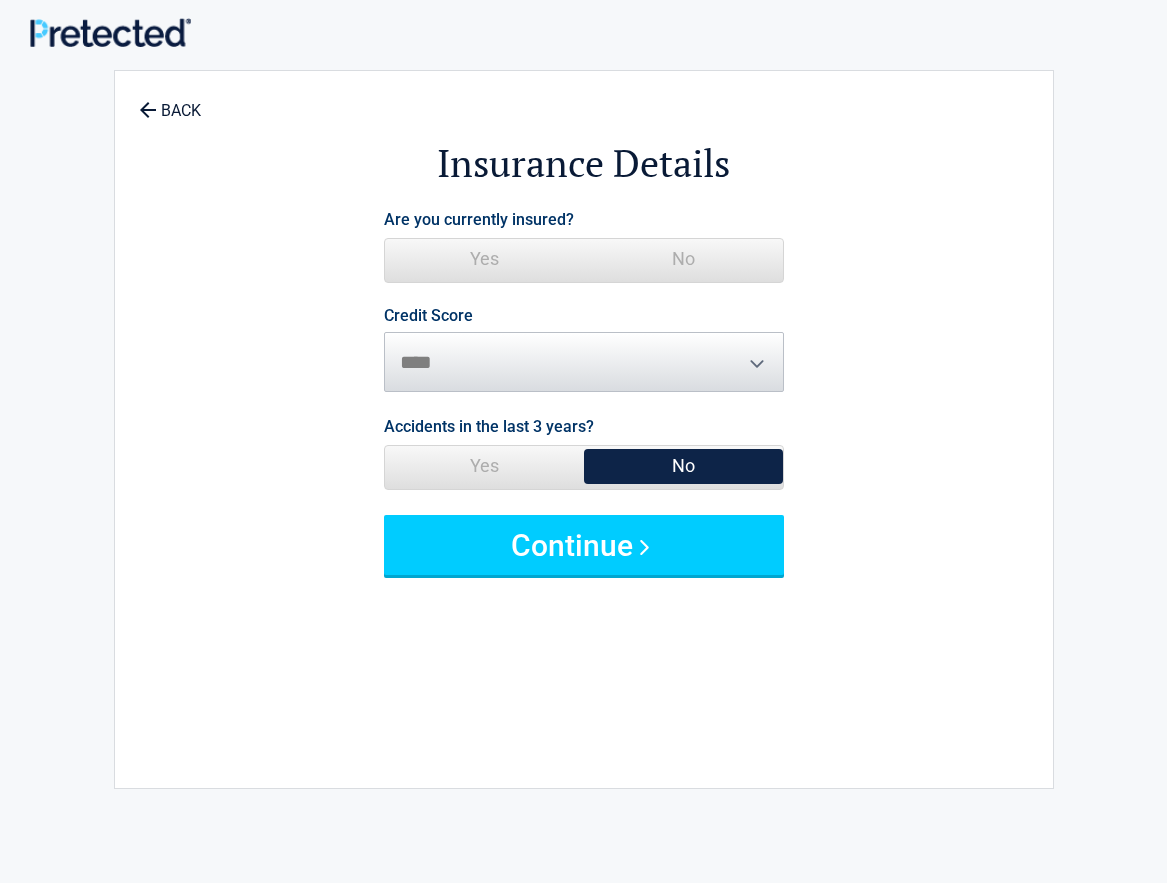 click on "Credit Score
*********
****
*******
****" at bounding box center [584, 350] 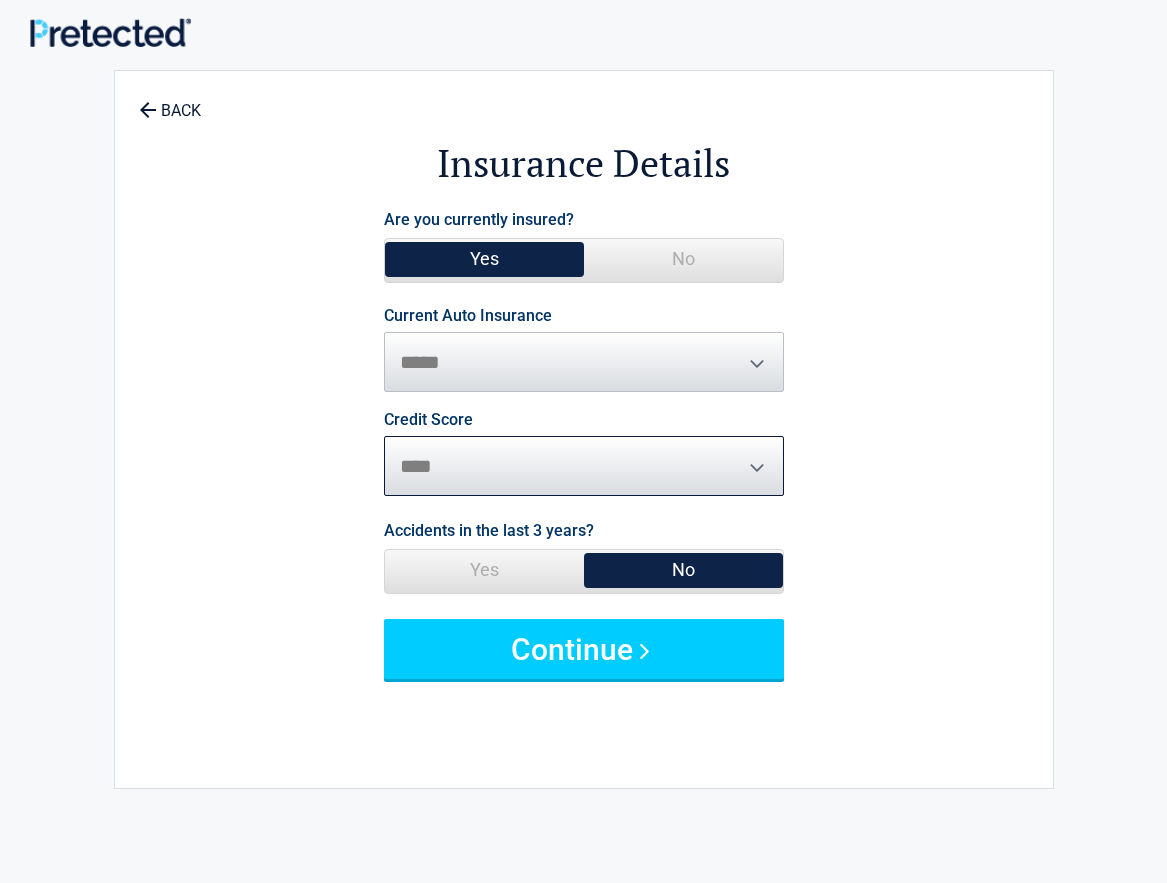 click on "*********
****
*******
****" at bounding box center [584, 466] 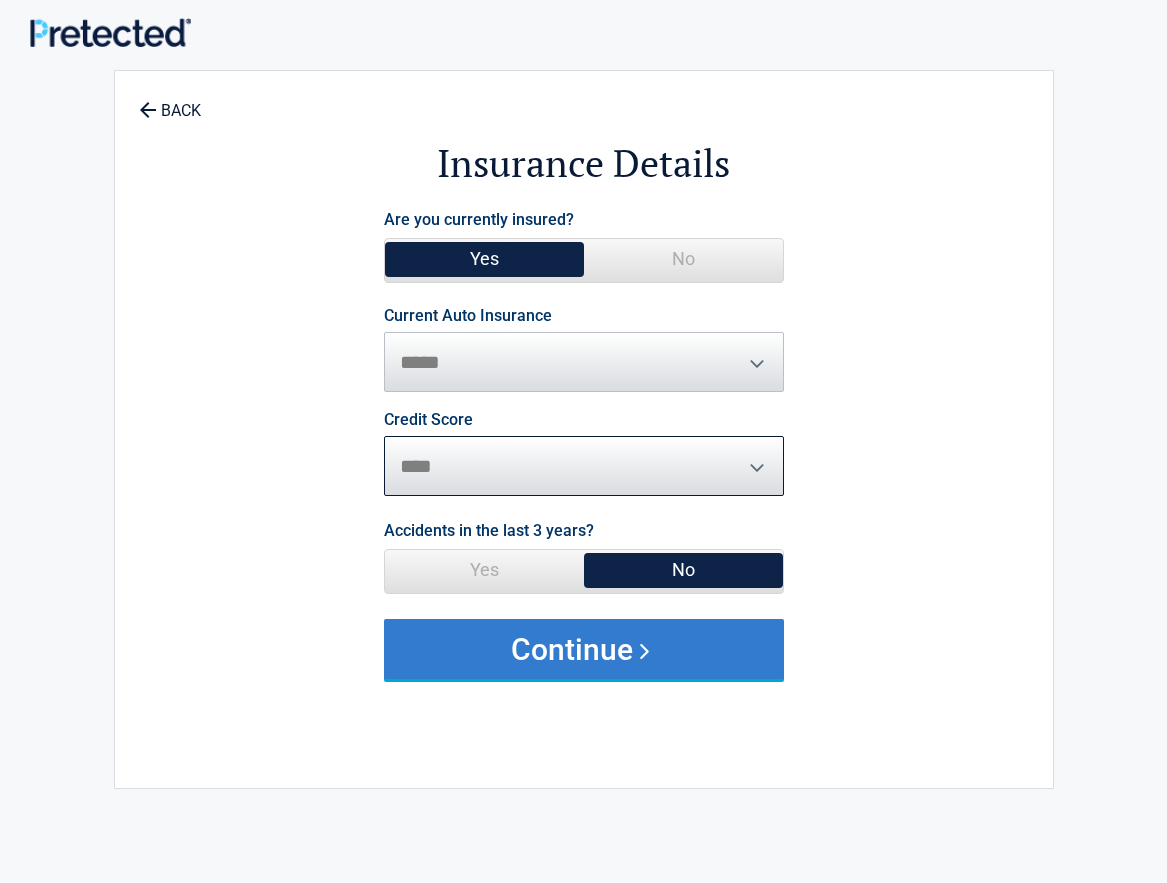 click on "*********
****
*******
****" at bounding box center (584, 466) 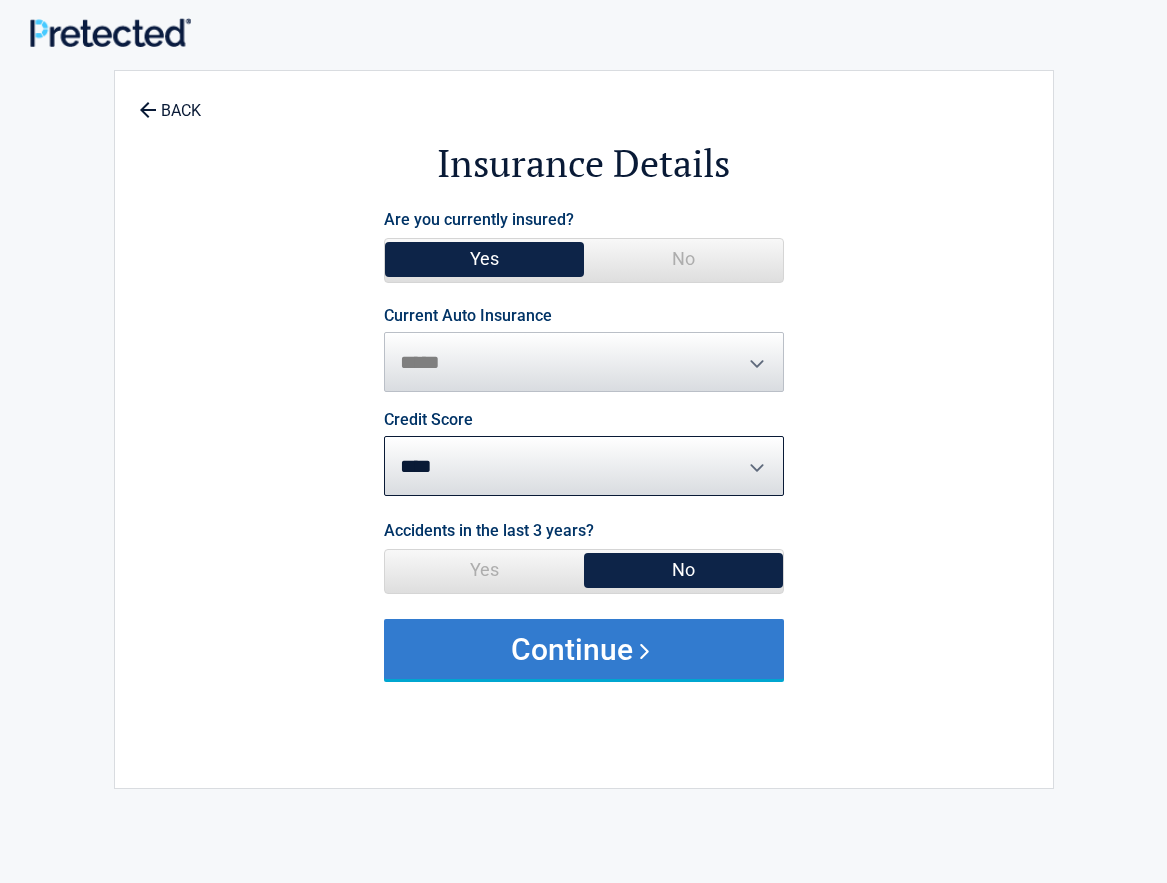 click on "Continue" at bounding box center [584, 649] 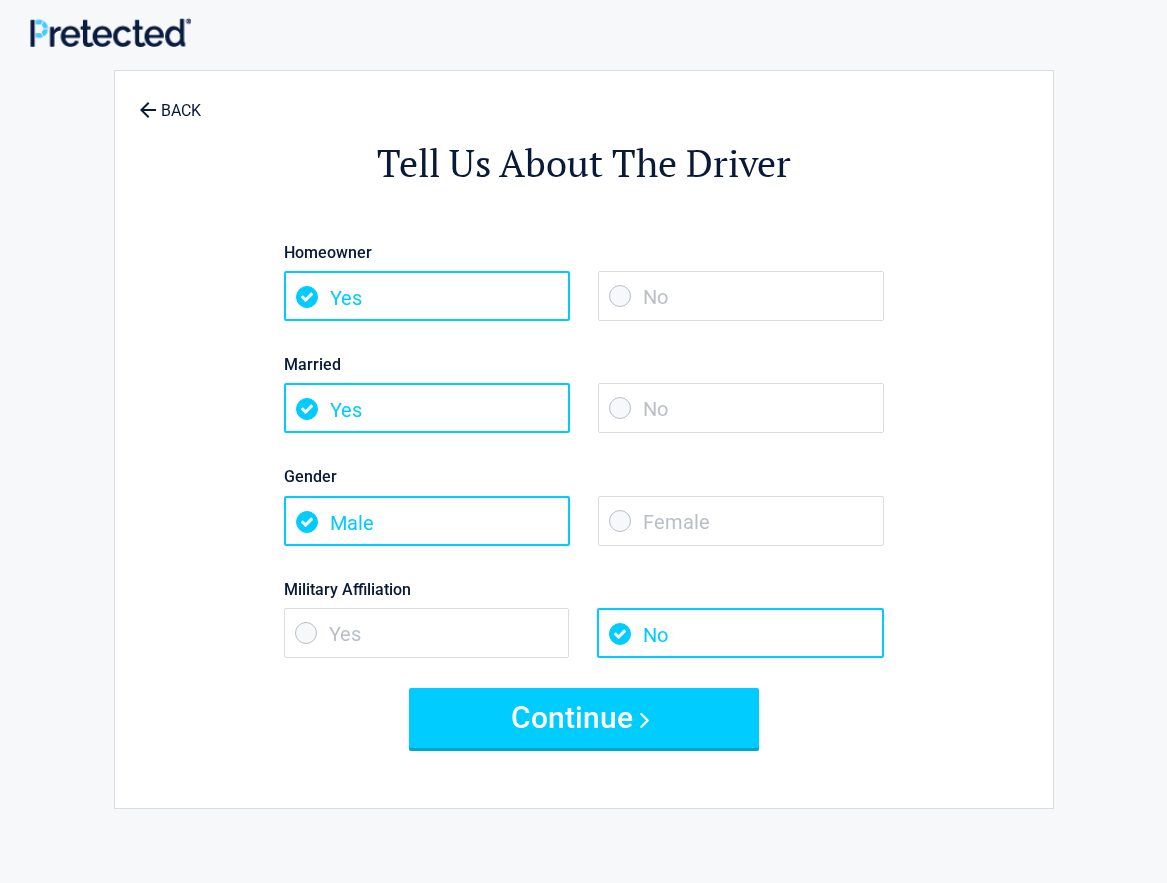 click on "Yes" at bounding box center [427, 296] 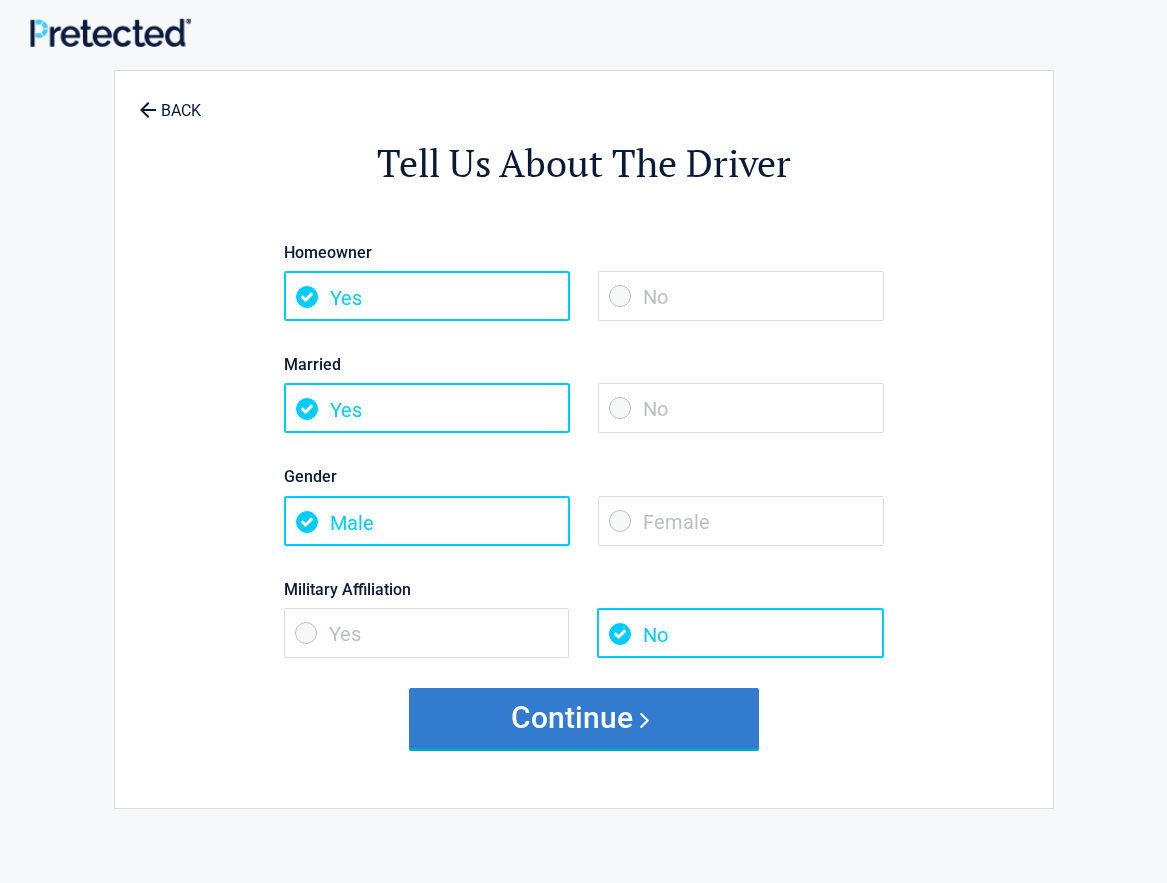 click on "Continue" at bounding box center (584, 718) 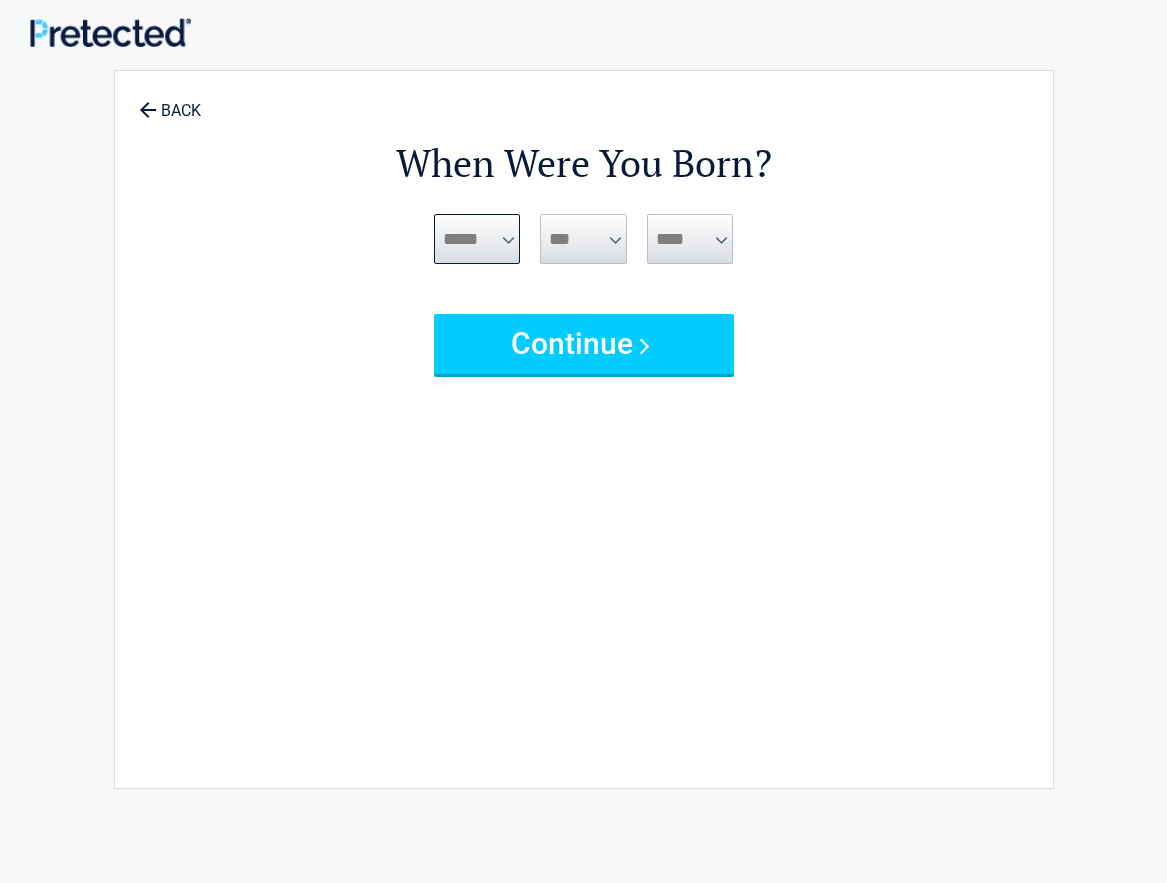 click on "*****
***
***
***
***
***
***
***
***
***
***
***
***" at bounding box center [477, 239] 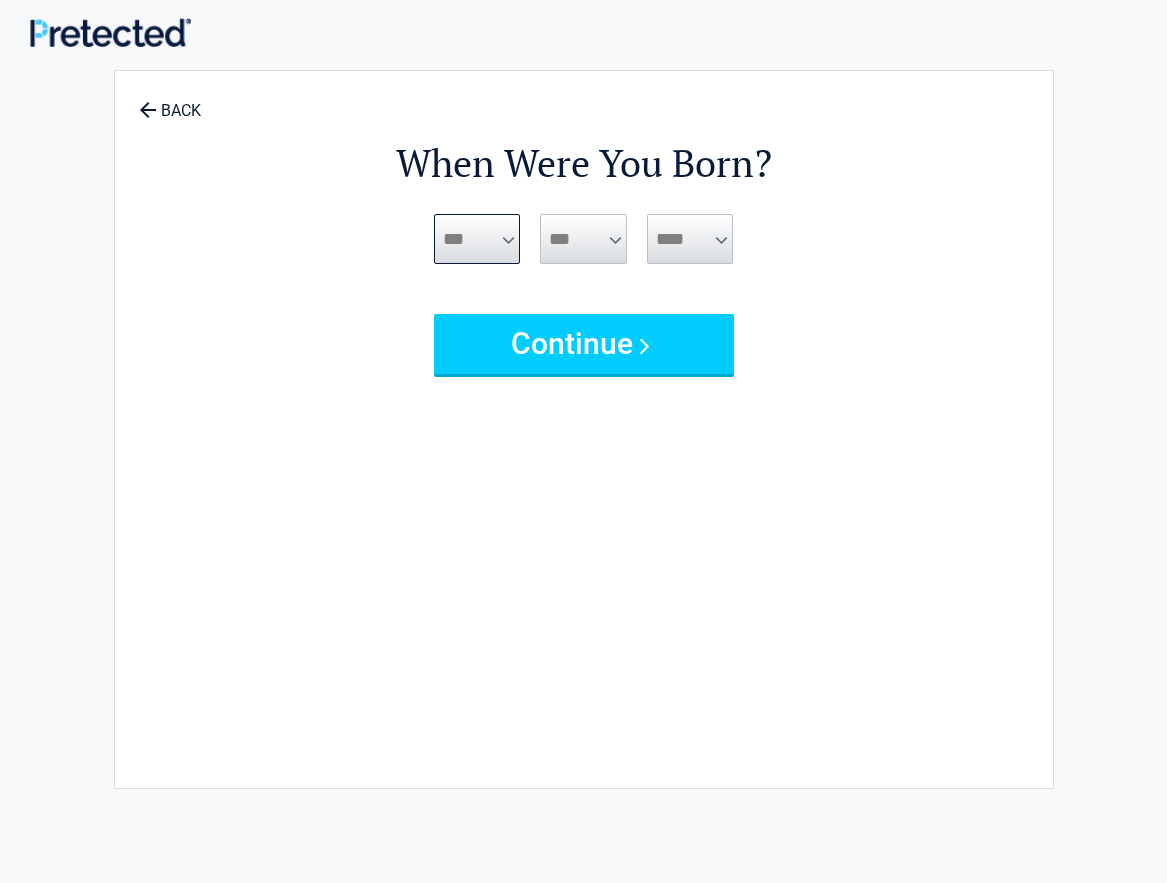 click on "*****
***
***
***
***
***
***
***
***
***
***
***
***" at bounding box center (477, 239) 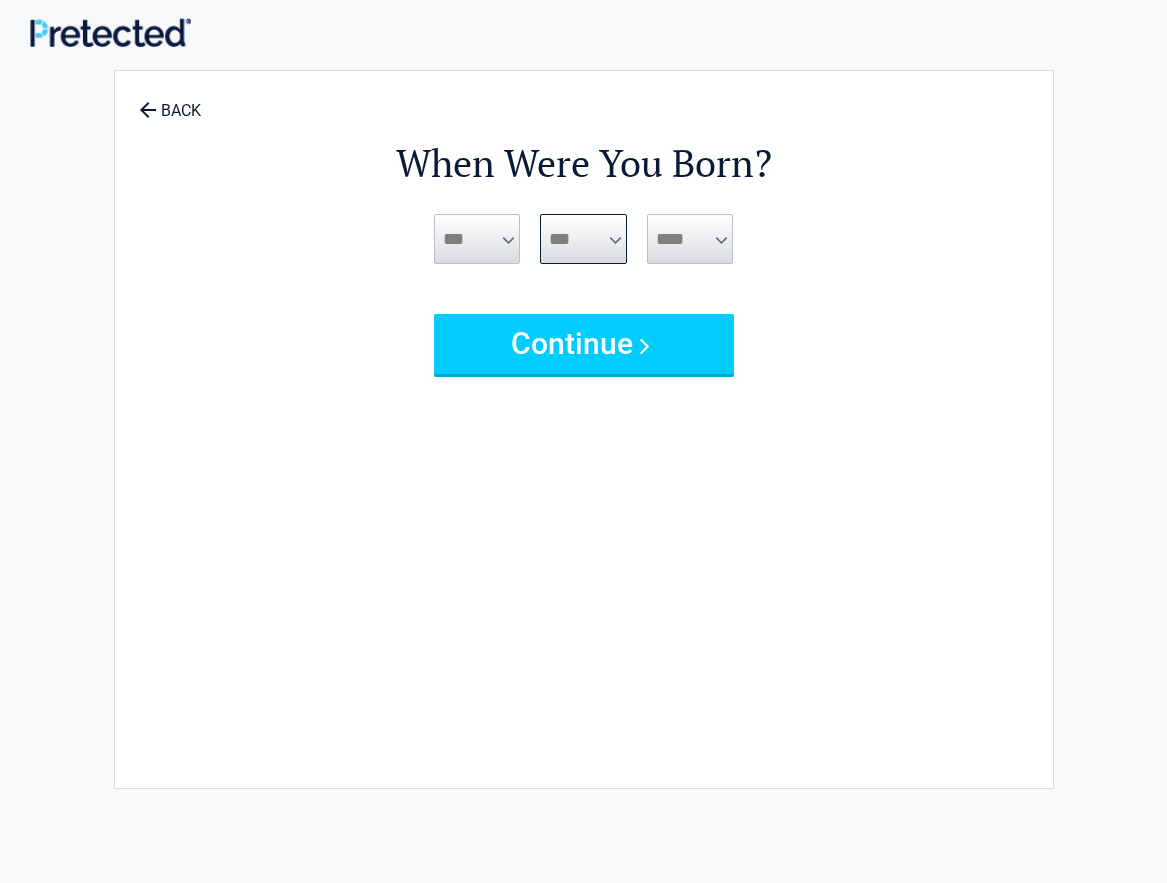 click on "*** * * * * * * * * * ** ** ** ** ** ** ** ** ** ** ** ** ** ** ** ** ** ** ** ** ** **" at bounding box center (583, 239) 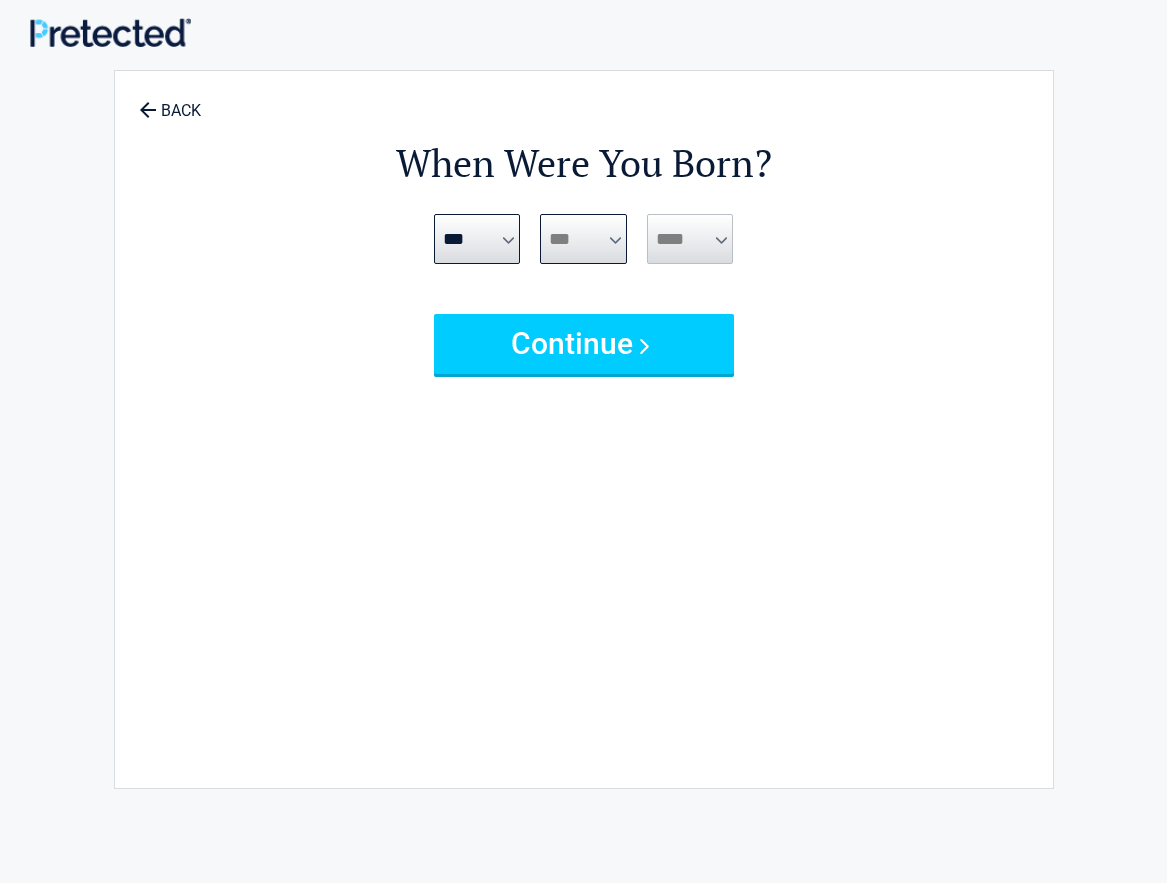 select on "**" 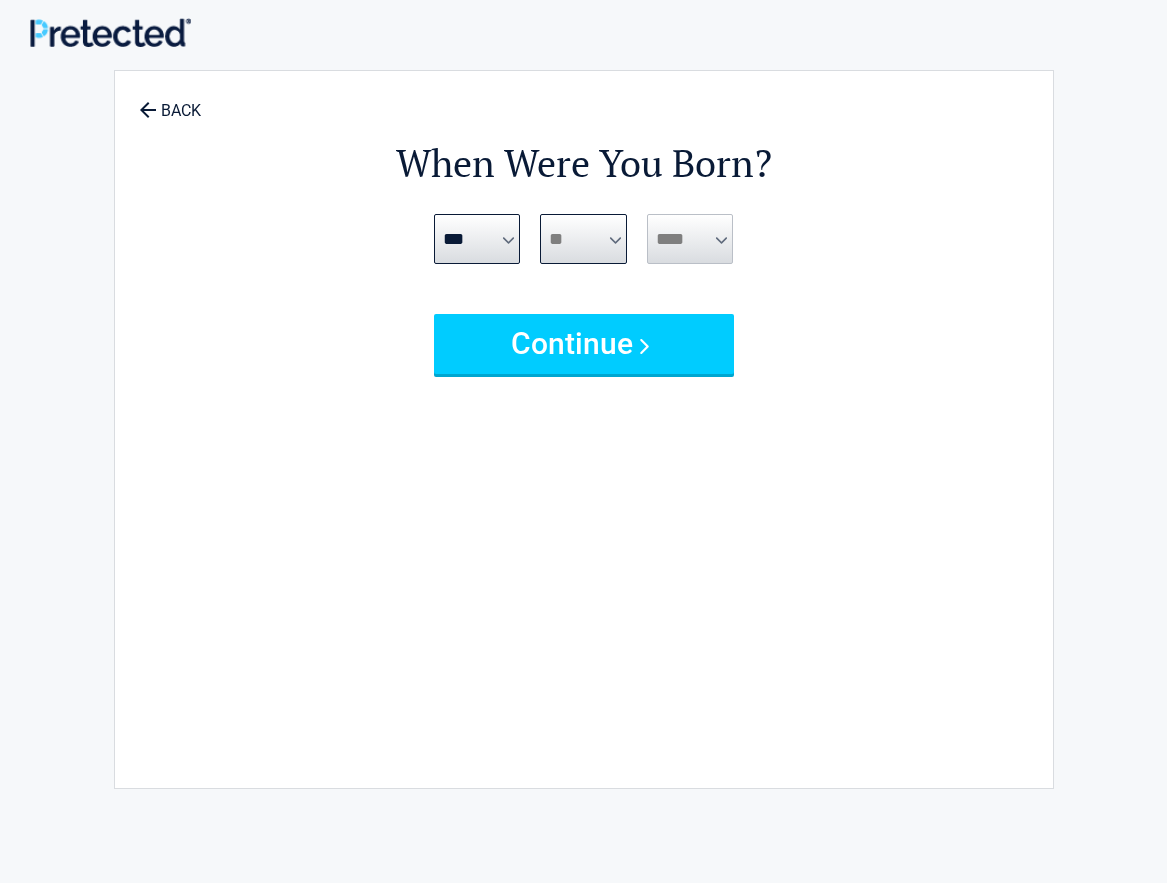 click on "*** * * * * * * * * * ** ** ** ** ** ** ** ** ** ** ** ** ** ** ** ** ** ** ** ** ** **" at bounding box center (583, 239) 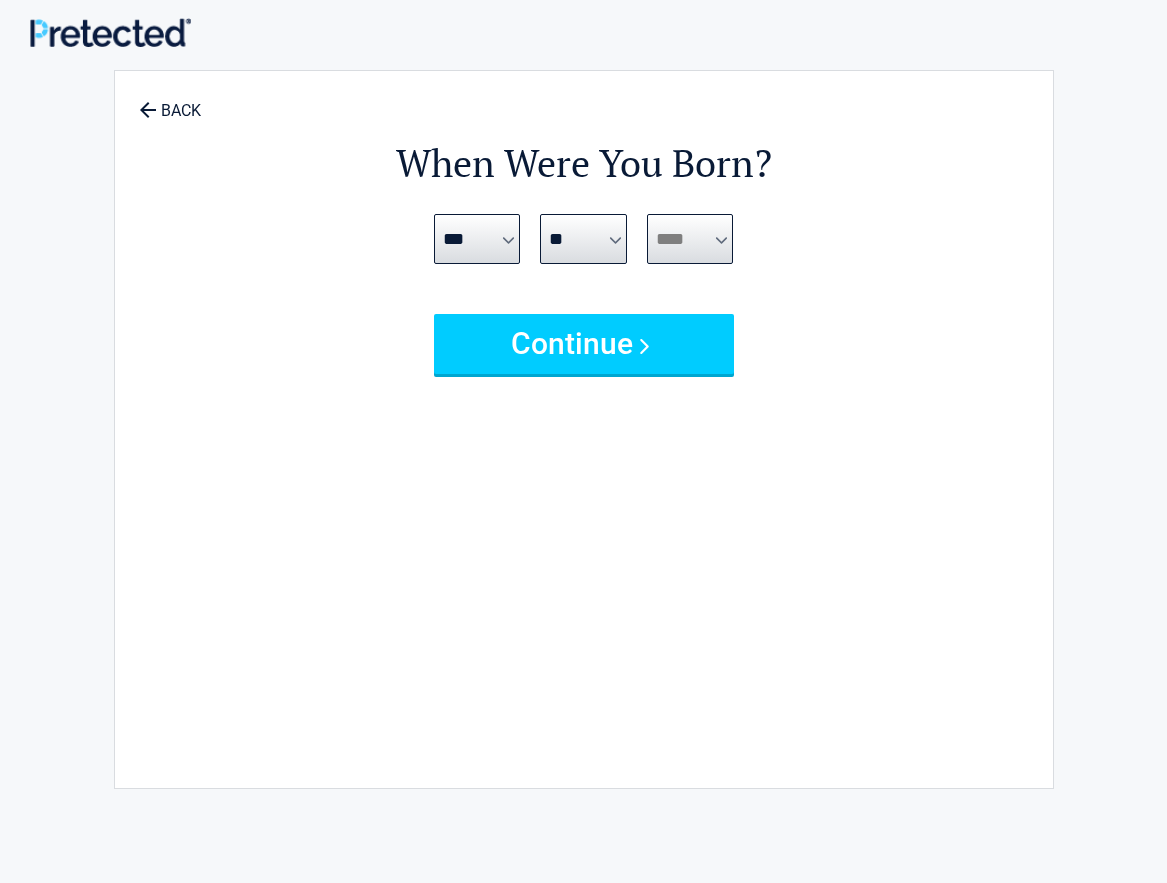 click on "****
****
****
****
****
****
****
****
****
****
****
****
****
****
****
****
****
****
****
****
****
****
****
****
****
****
****
****
****
****
****
****
****
****
****
****
****
****
****
****
****
****
****
****
****
****
****
****
****
****
****
****
****
****
****
****
****
****
****
****
****
****
****
****" at bounding box center (690, 239) 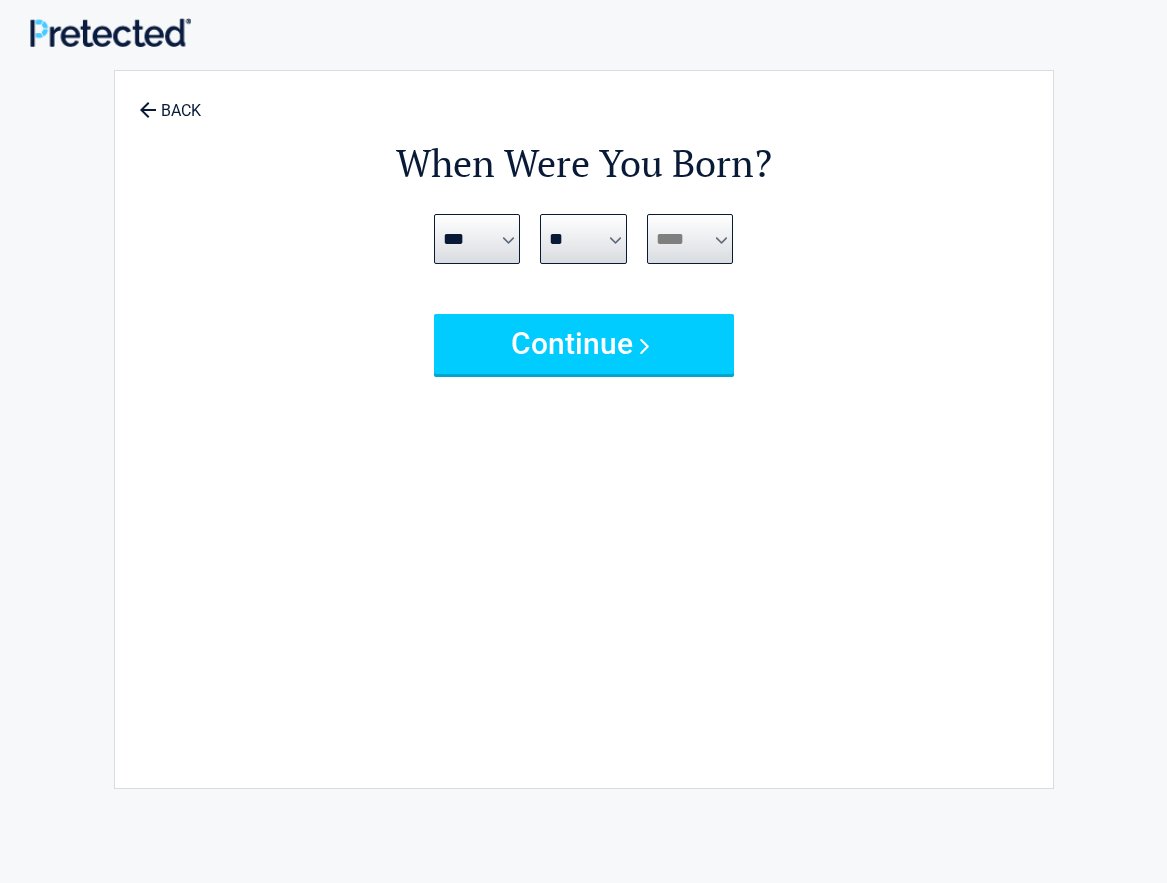 select on "****" 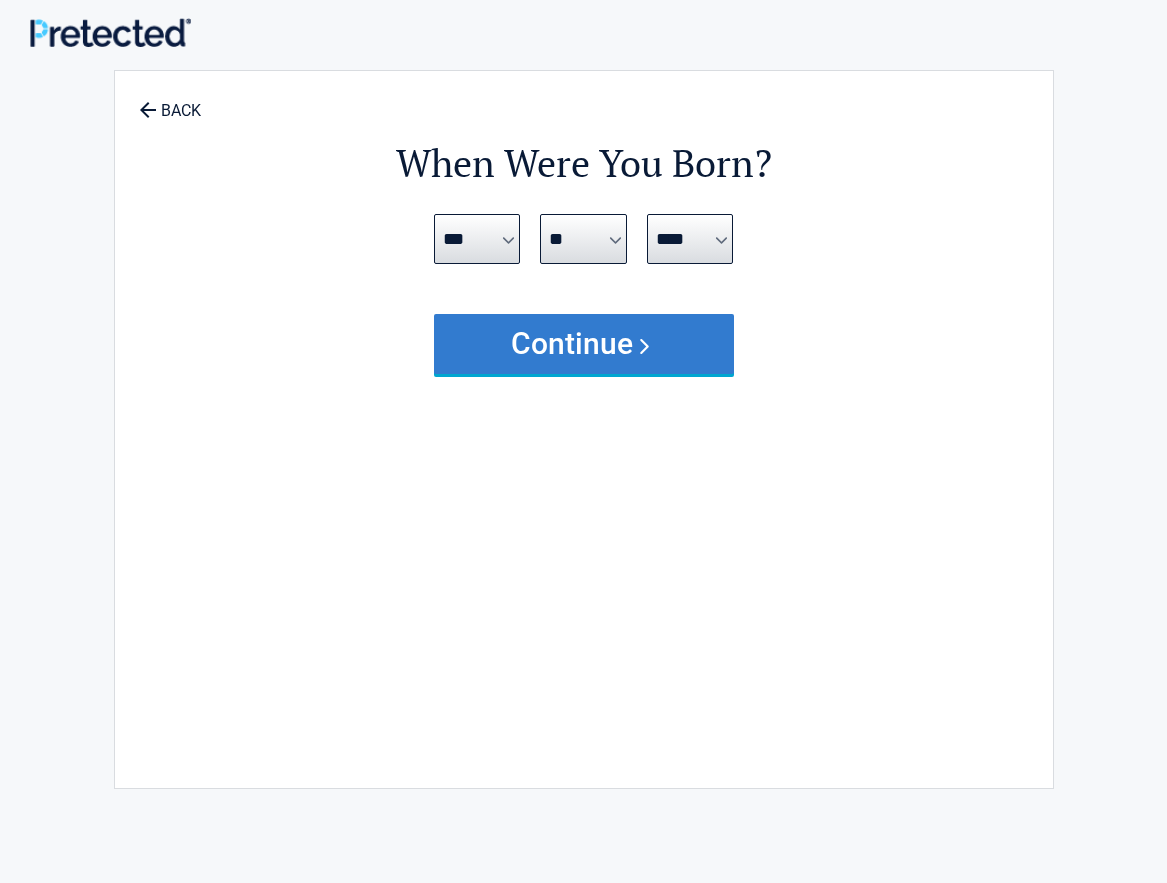 click on "Continue" at bounding box center (584, 344) 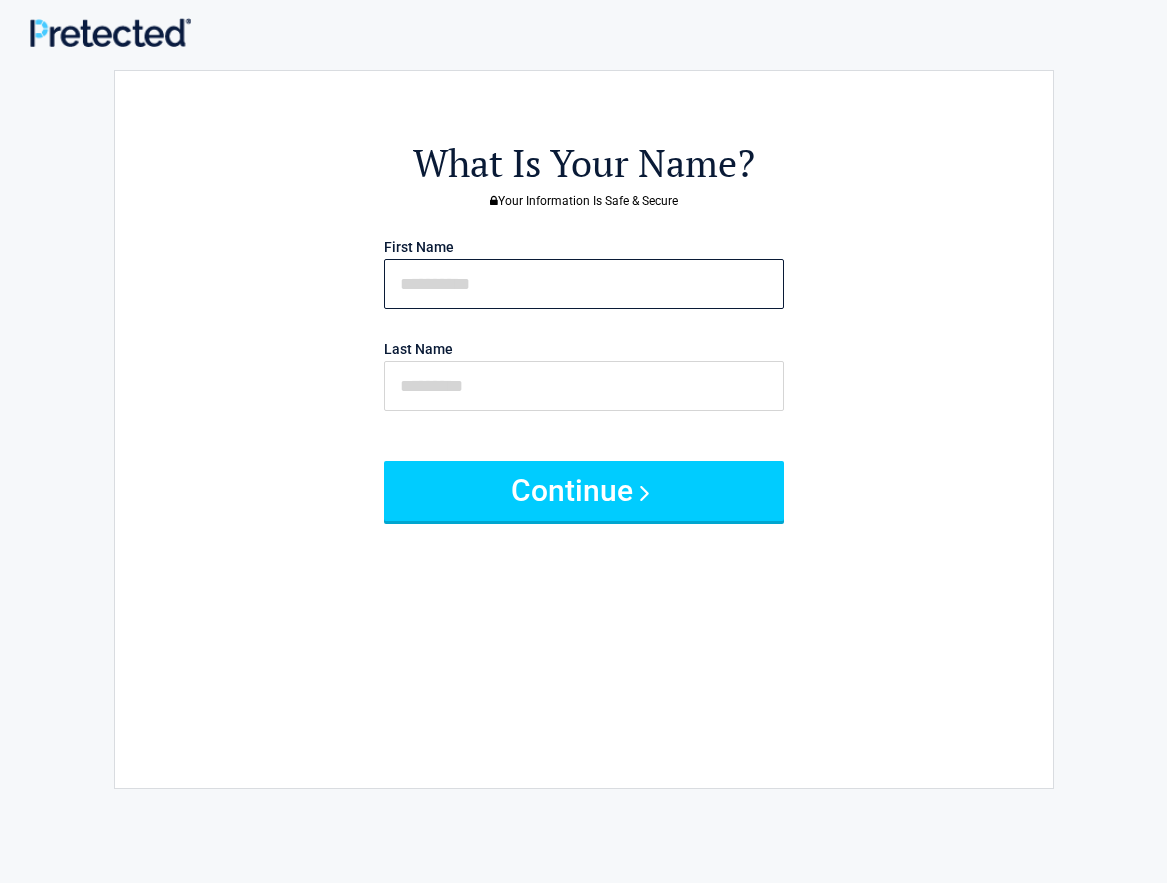 click at bounding box center (584, 284) 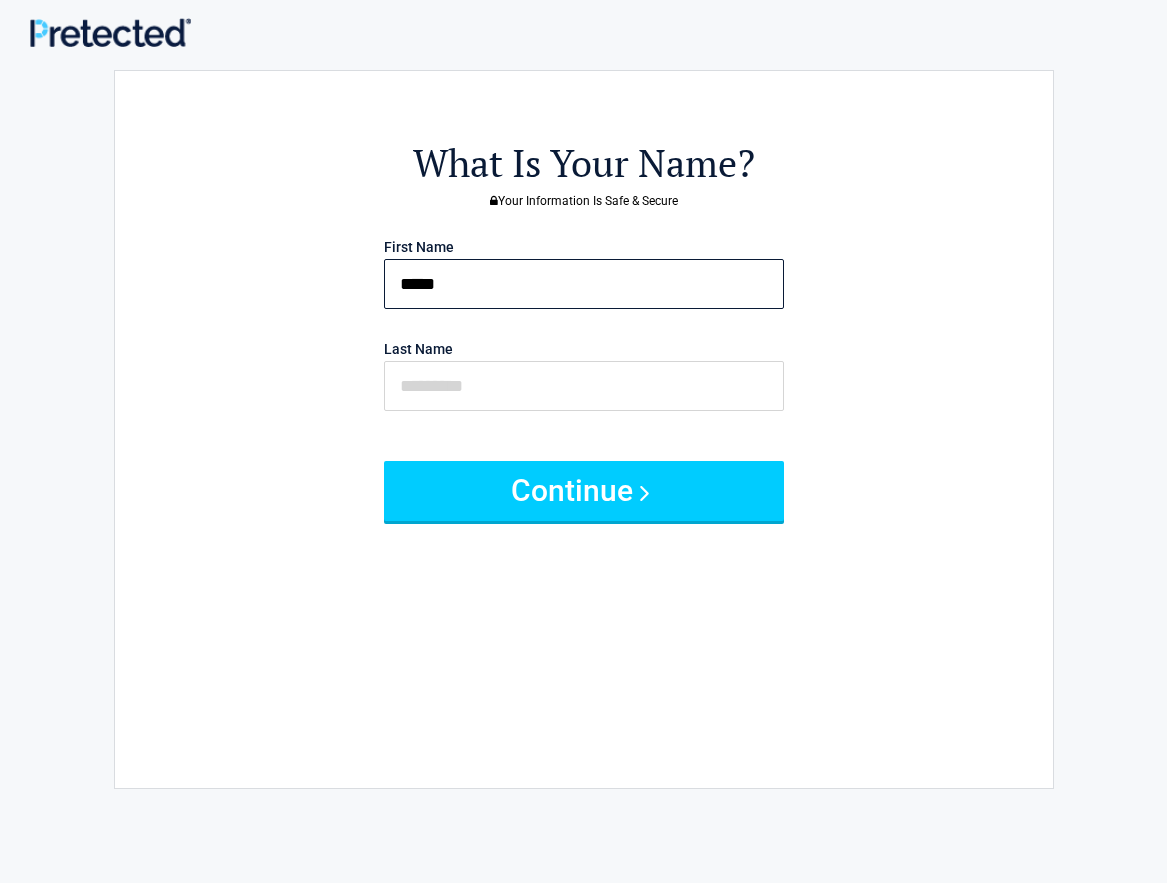 type on "*****" 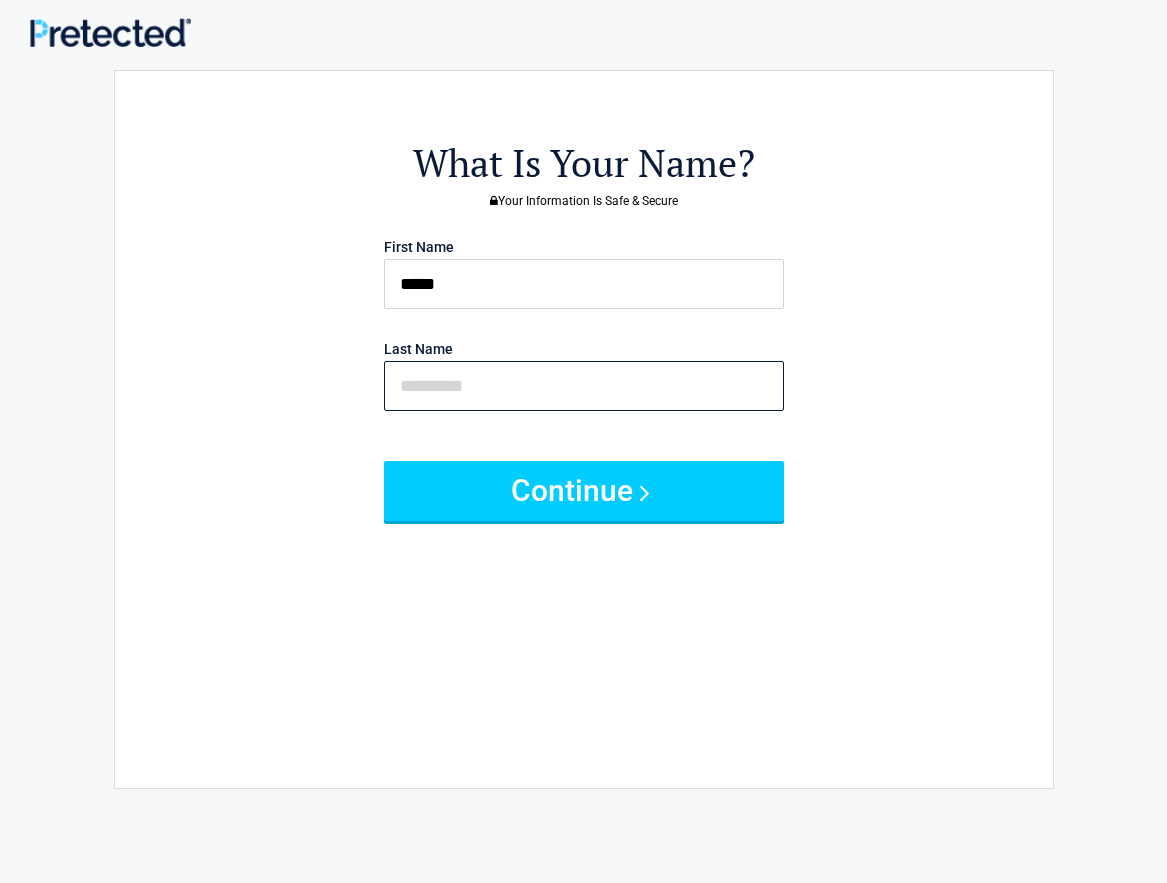 click at bounding box center (584, 386) 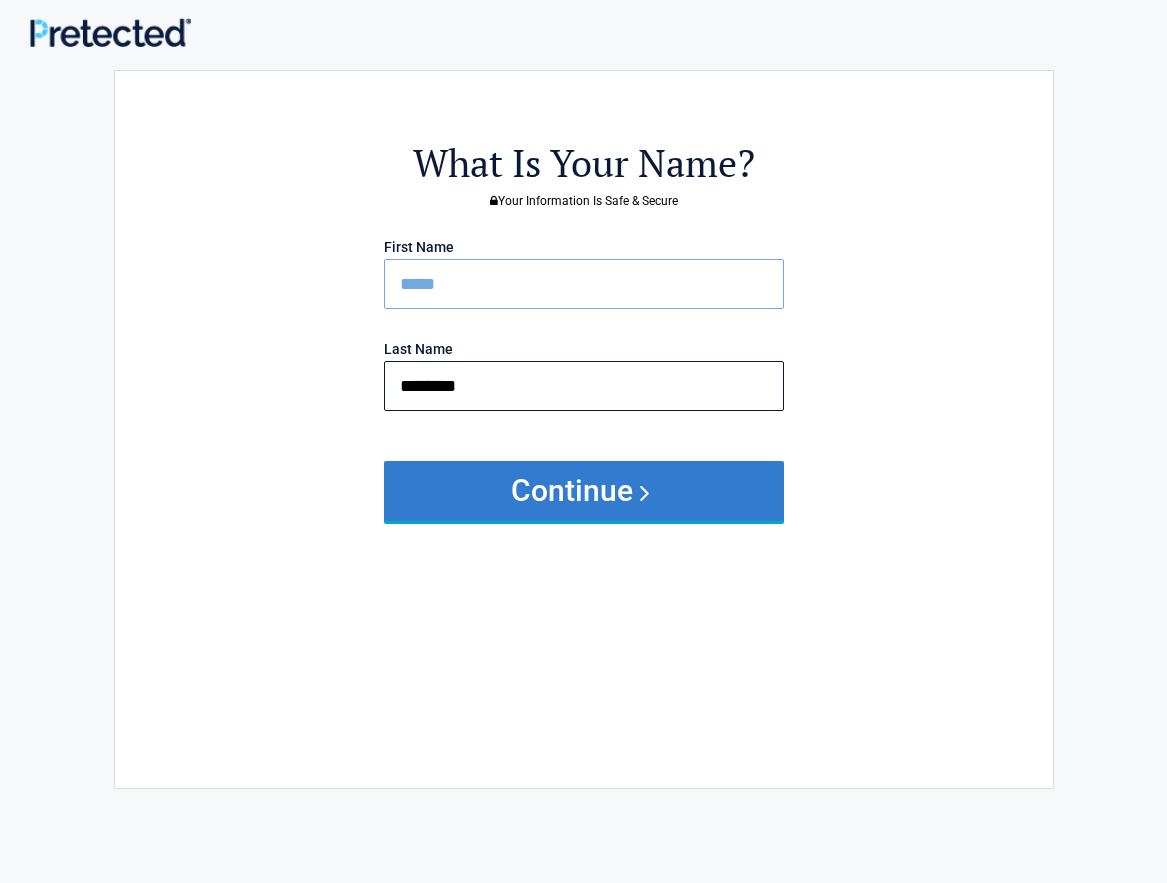 type on "********" 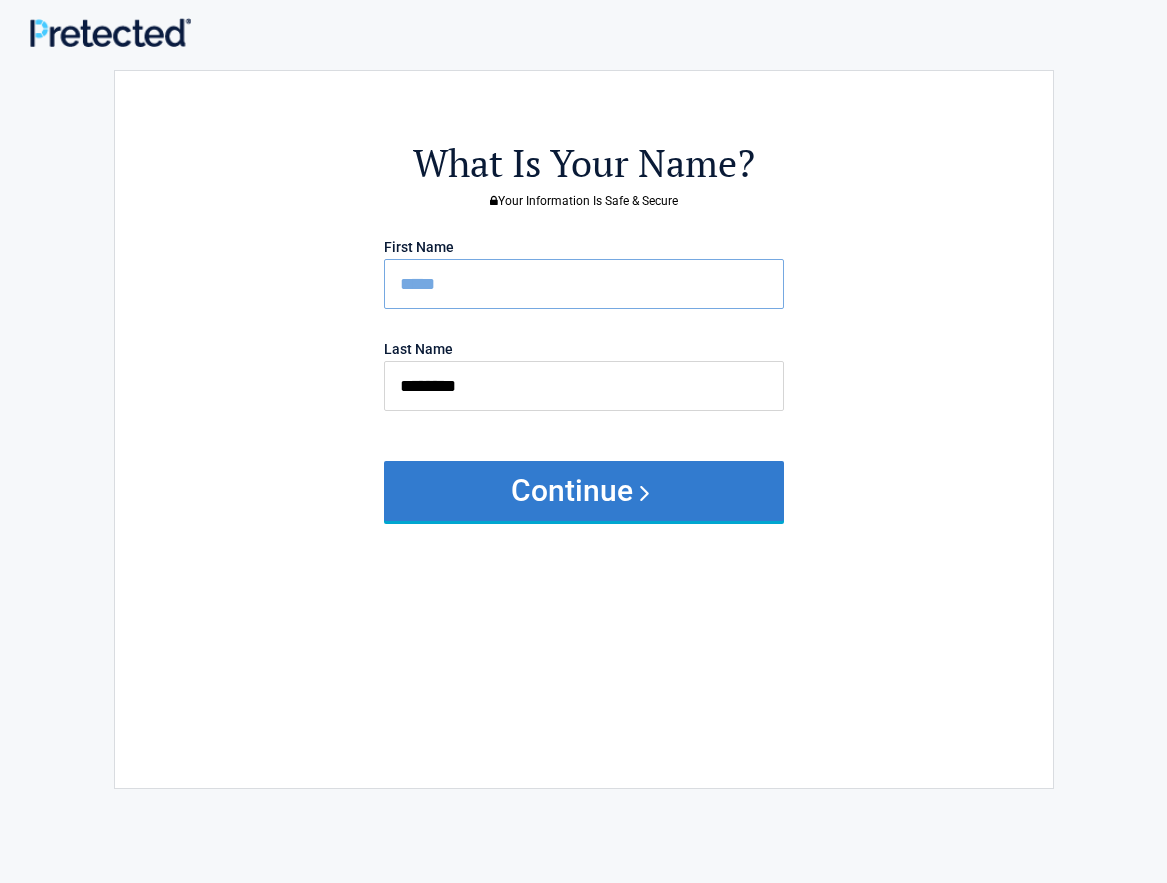 click on "Continue" at bounding box center [584, 491] 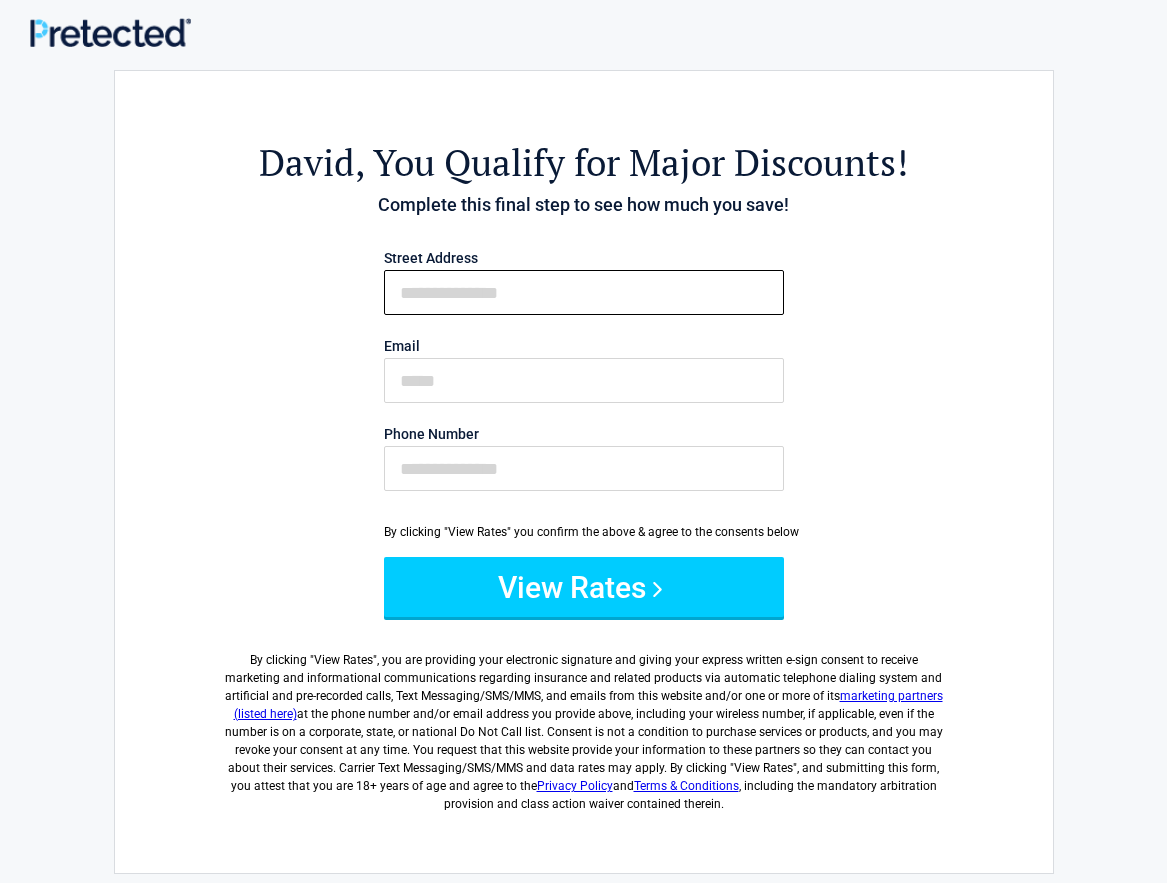 click on "First Name" at bounding box center [584, 292] 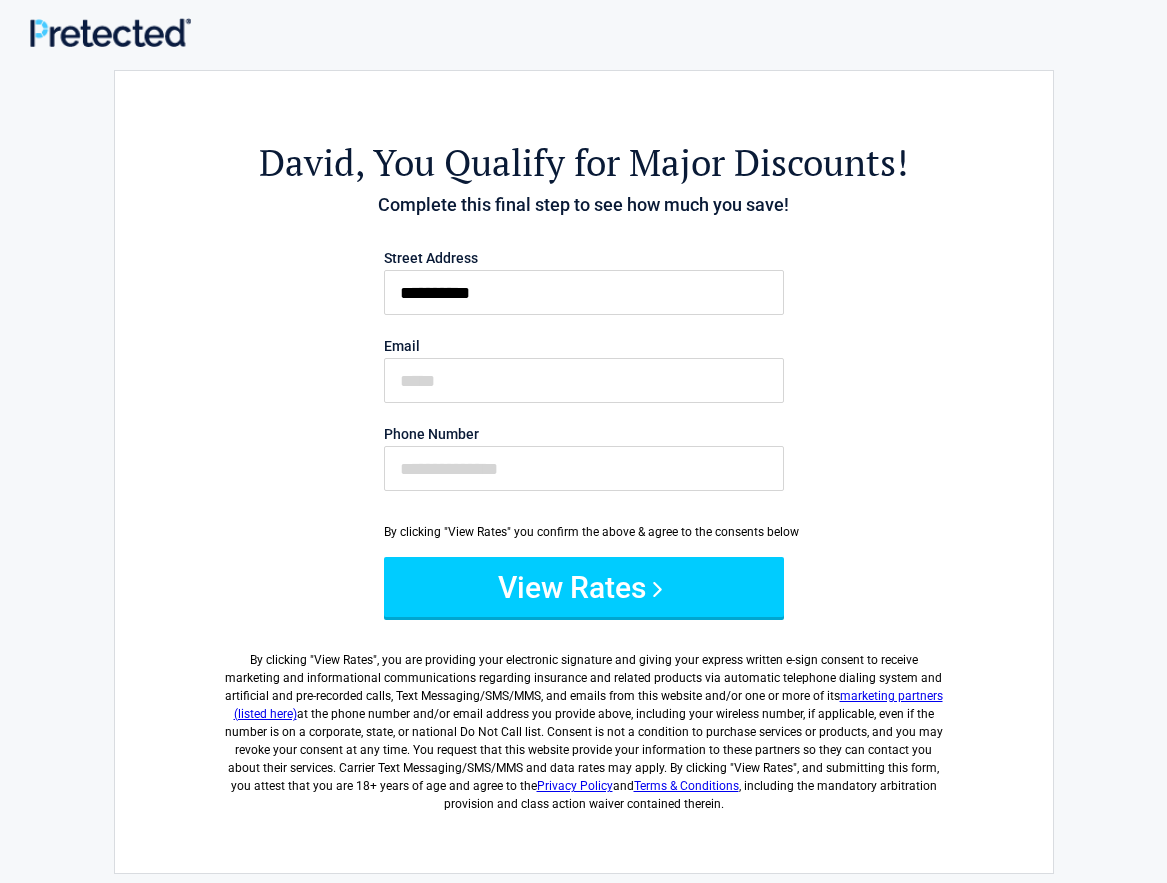 type on "**********" 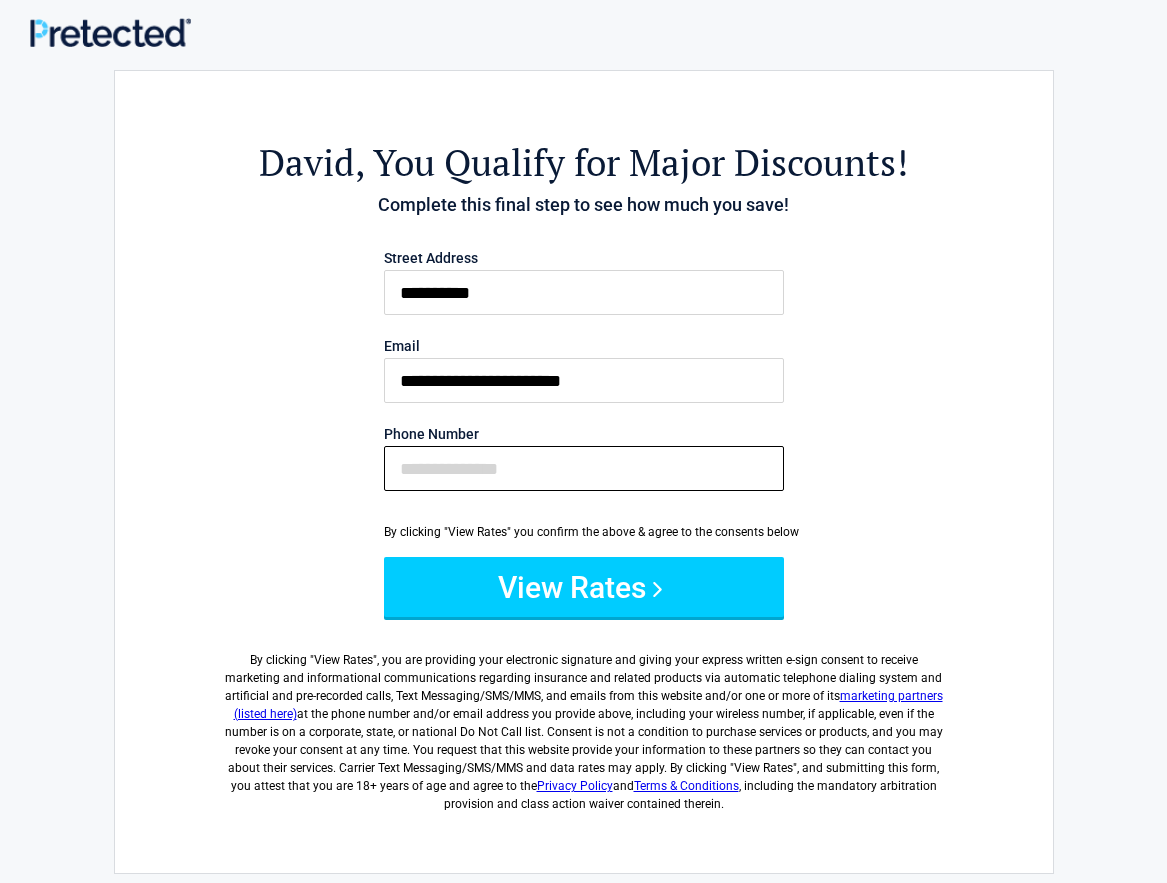 type on "**********" 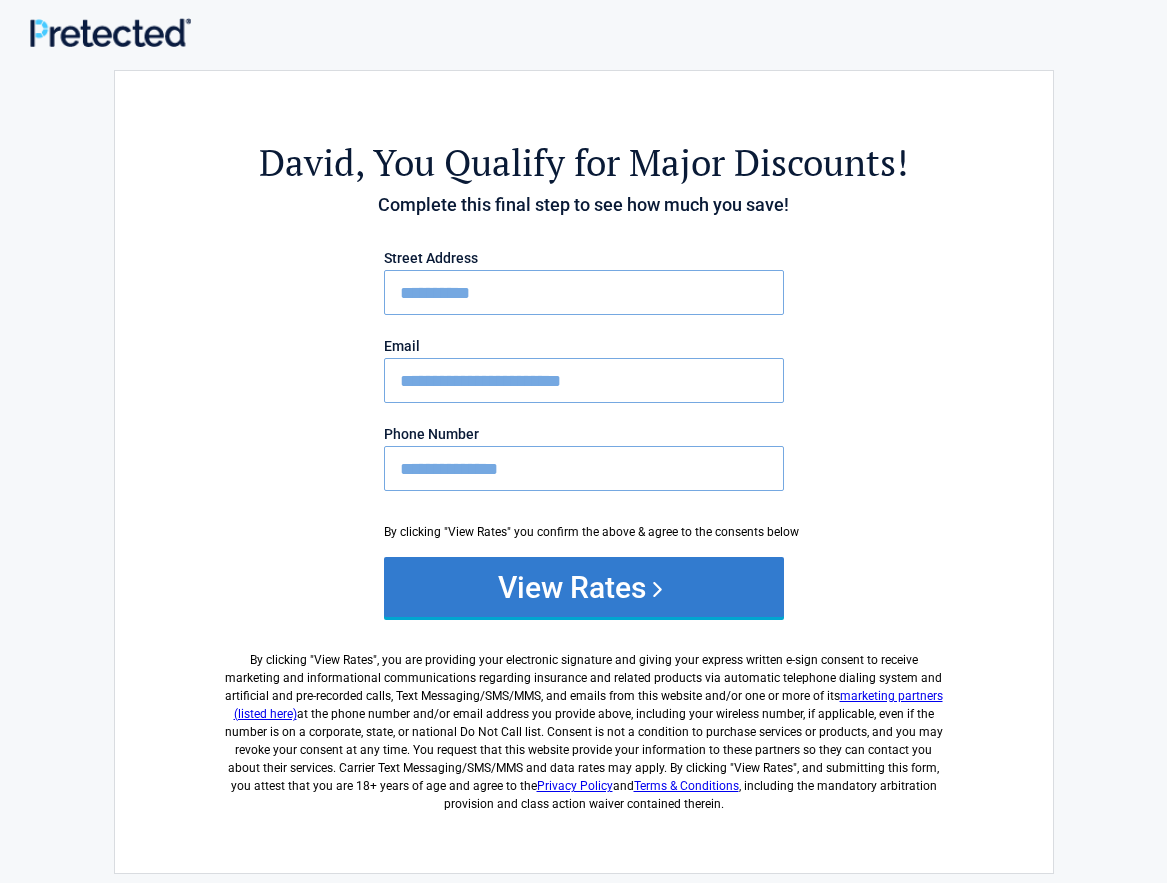 click on "View Rates" at bounding box center [584, 587] 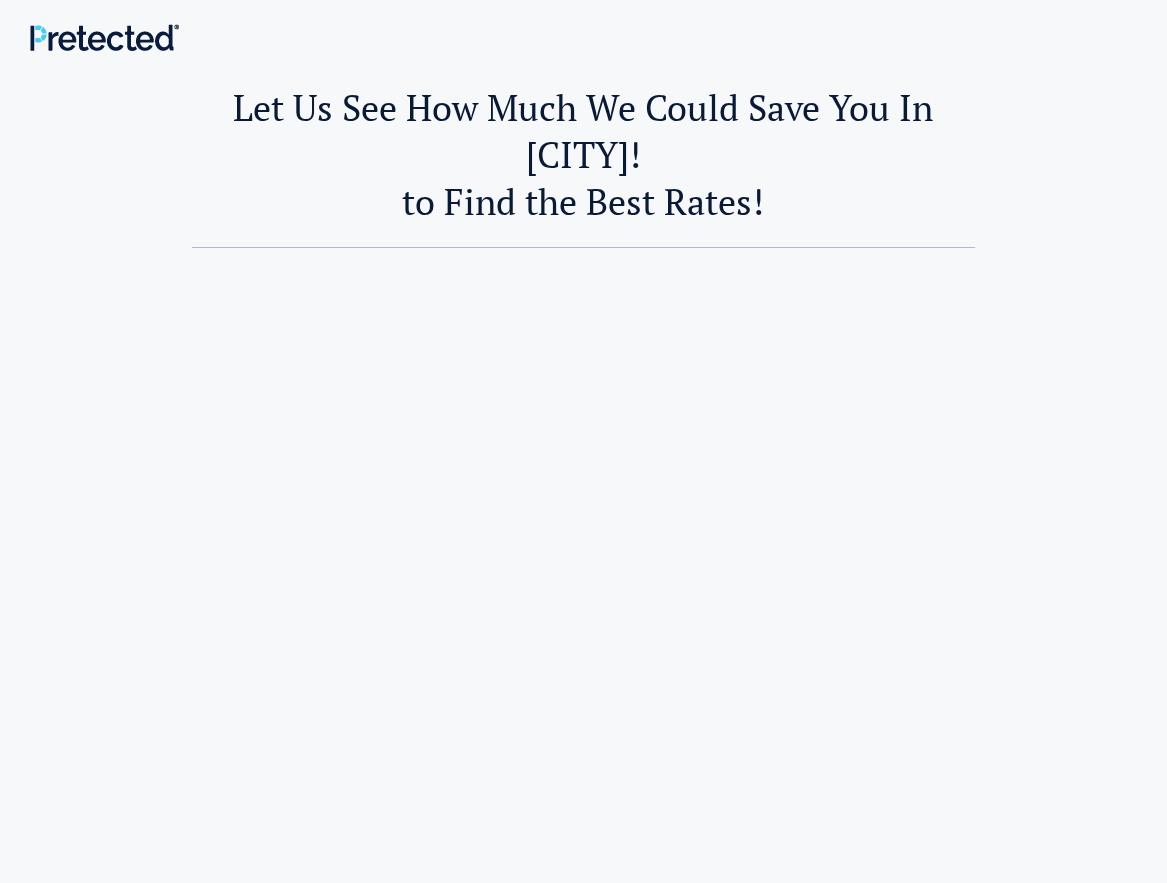 scroll, scrollTop: 0, scrollLeft: 0, axis: both 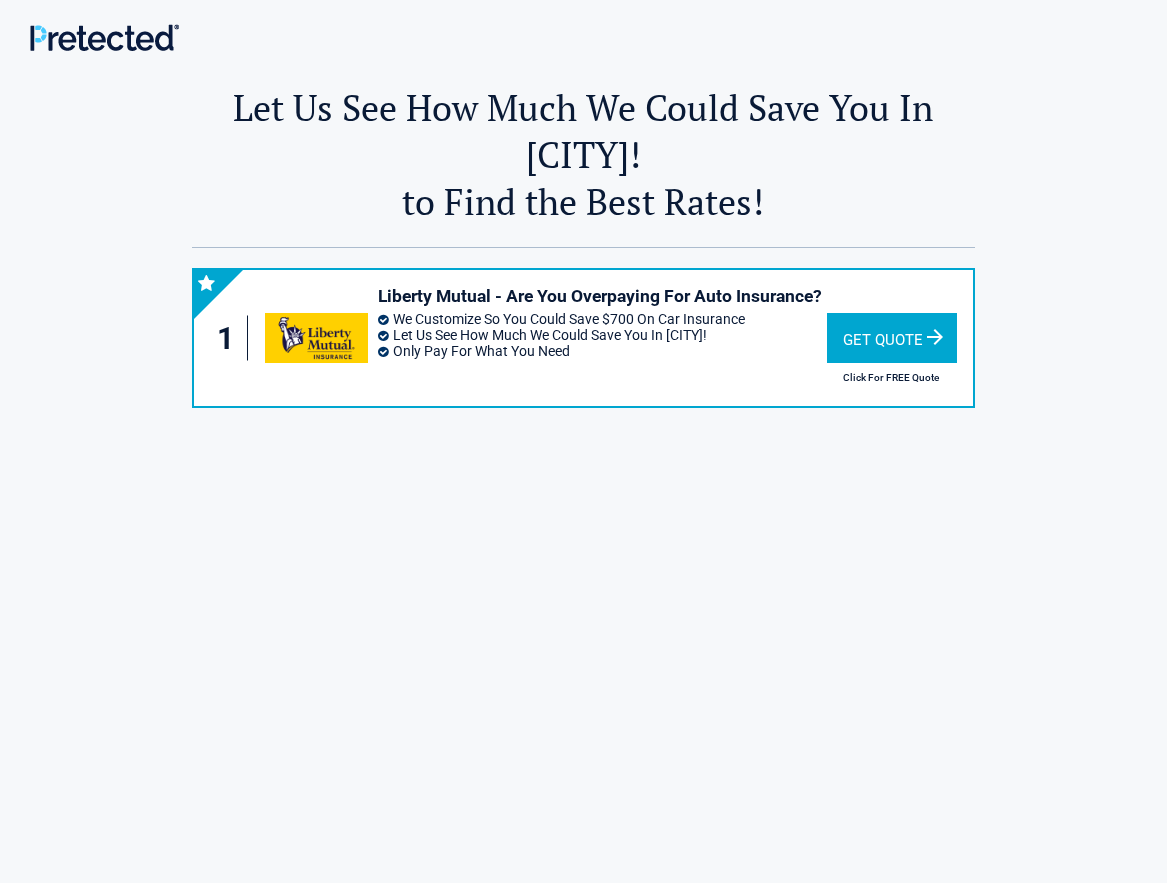 click on "Get Quote" at bounding box center (892, 338) 